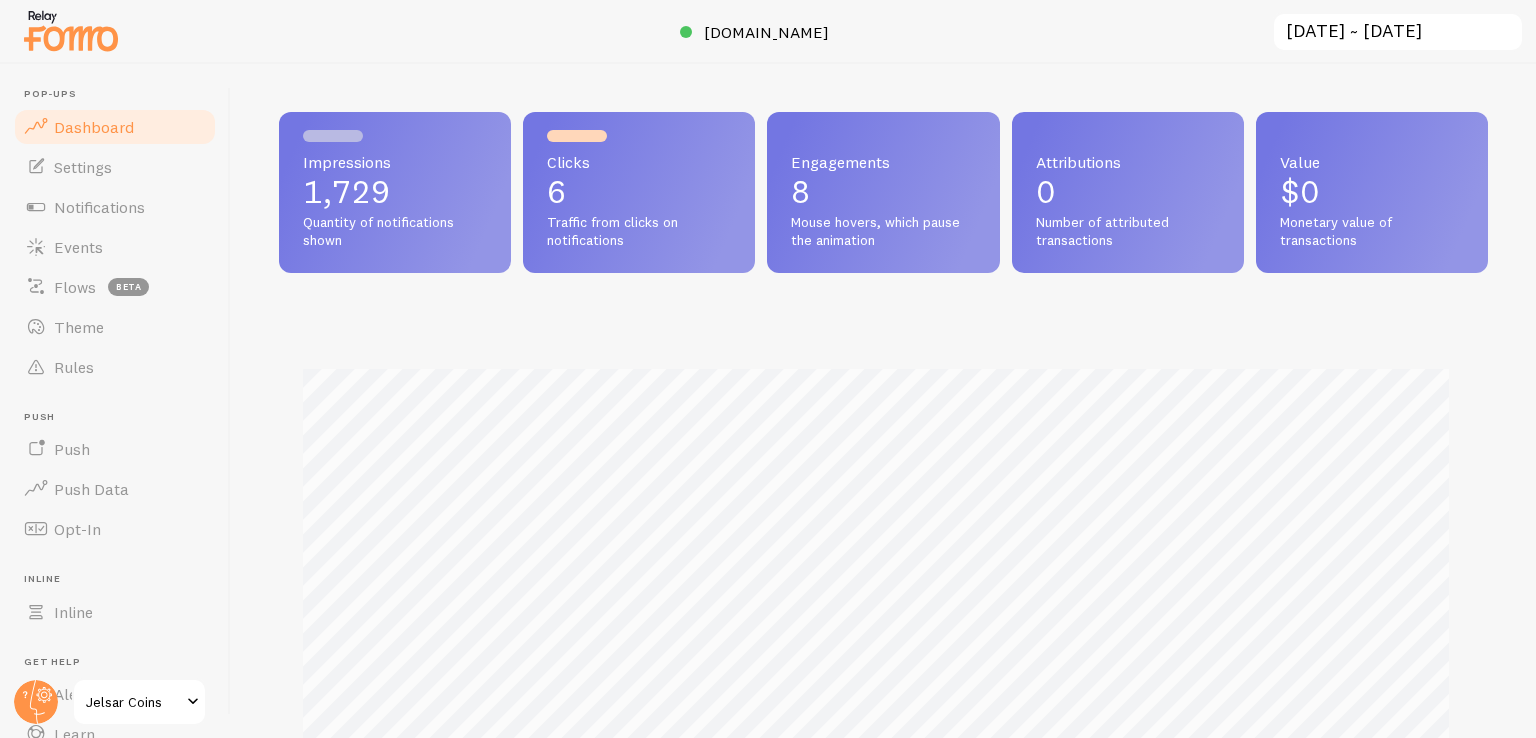 scroll, scrollTop: 0, scrollLeft: 0, axis: both 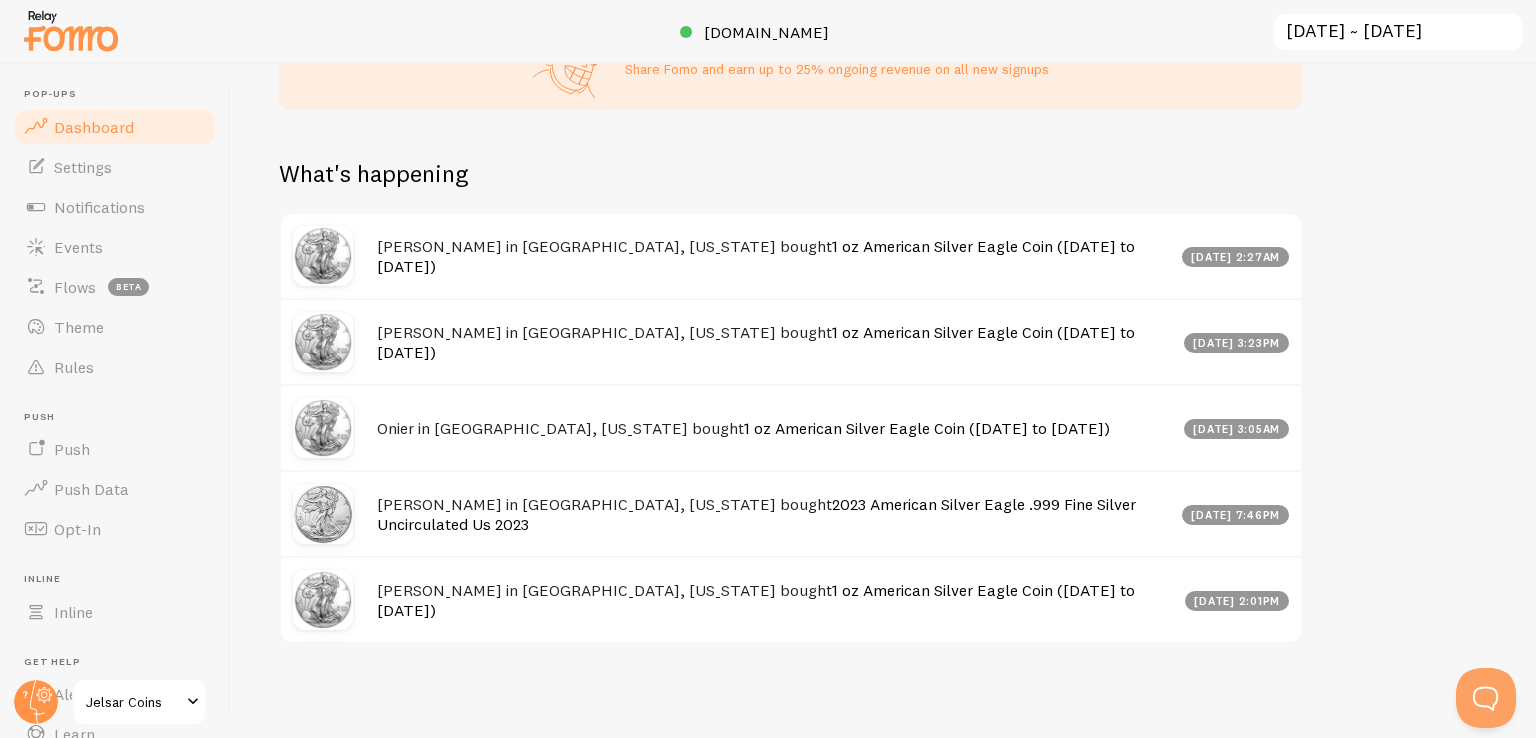 click on "[PERSON_NAME] in [GEOGRAPHIC_DATA], [US_STATE] bought  1 oz American Silver Eagle Coin ([DATE] to [DATE])" at bounding box center (773, 256) 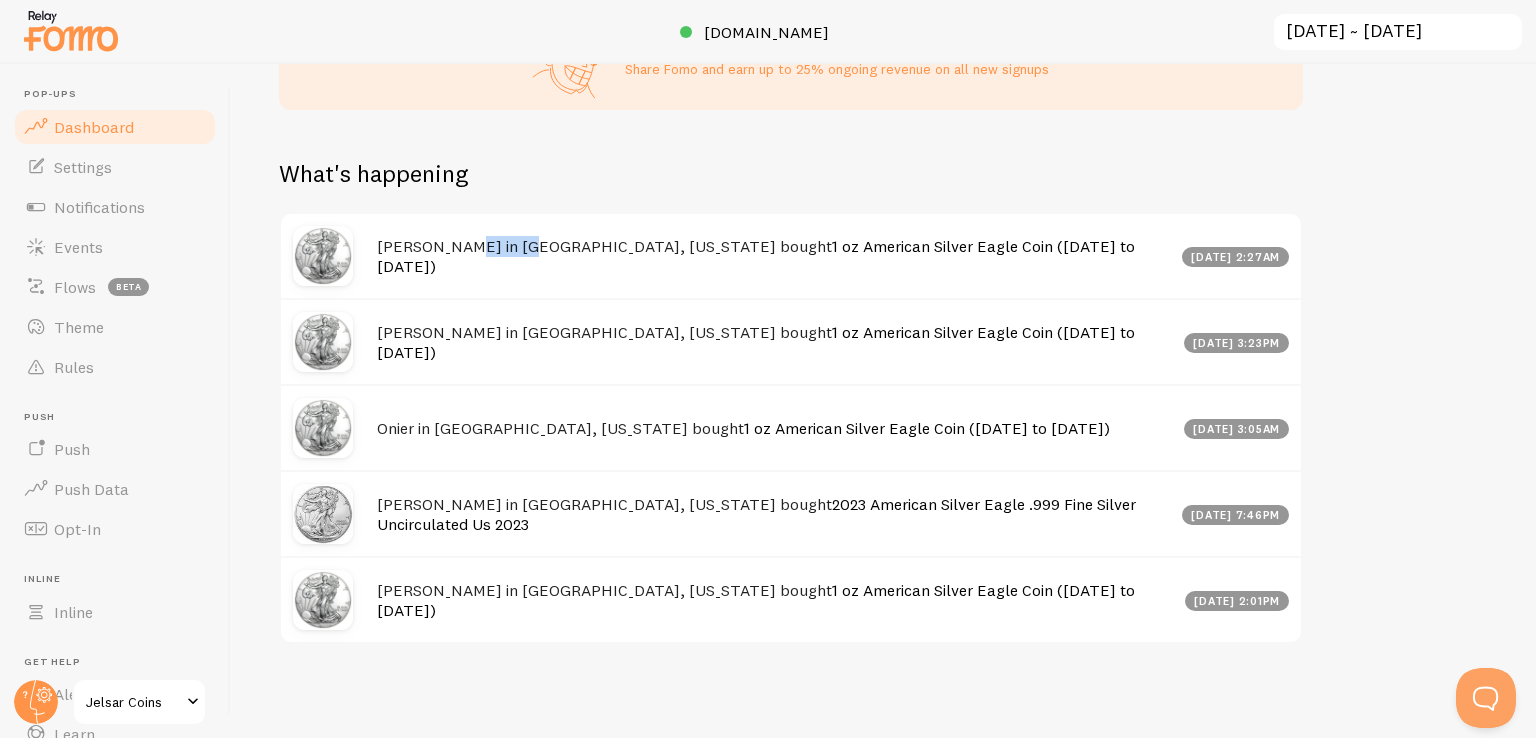 click on "[PERSON_NAME] in [GEOGRAPHIC_DATA], [US_STATE] bought  1 oz American Silver Eagle Coin ([DATE] to [DATE])" at bounding box center [773, 256] 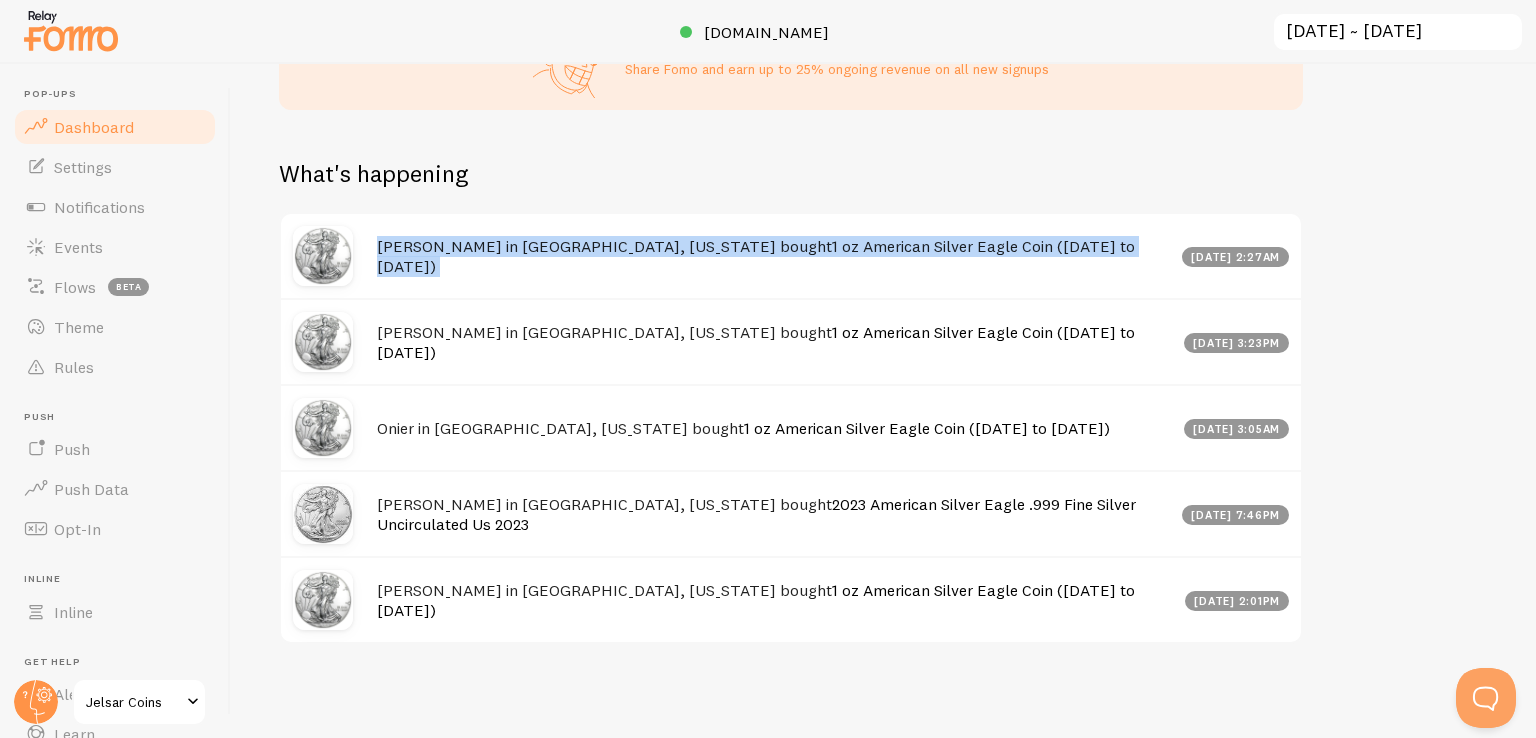 click on "[PERSON_NAME] in [GEOGRAPHIC_DATA], [US_STATE] bought  1 oz American Silver Eagle Coin ([DATE] to [DATE])" at bounding box center (773, 256) 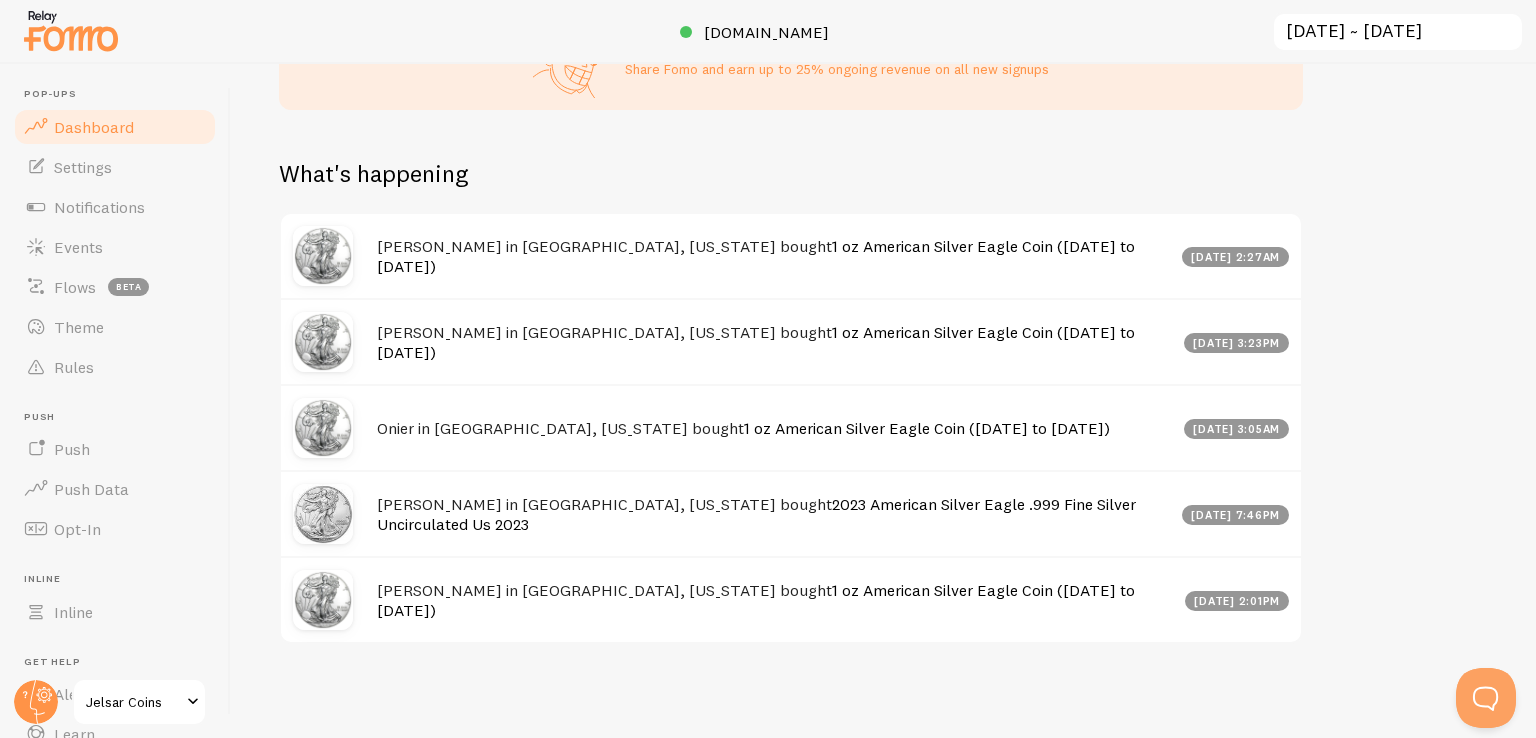 click on "[PERSON_NAME] in [GEOGRAPHIC_DATA], [US_STATE] bought  1 oz American Silver Eagle Coin ([DATE] to [DATE])
[DATE] 3:23pm" at bounding box center (791, 341) 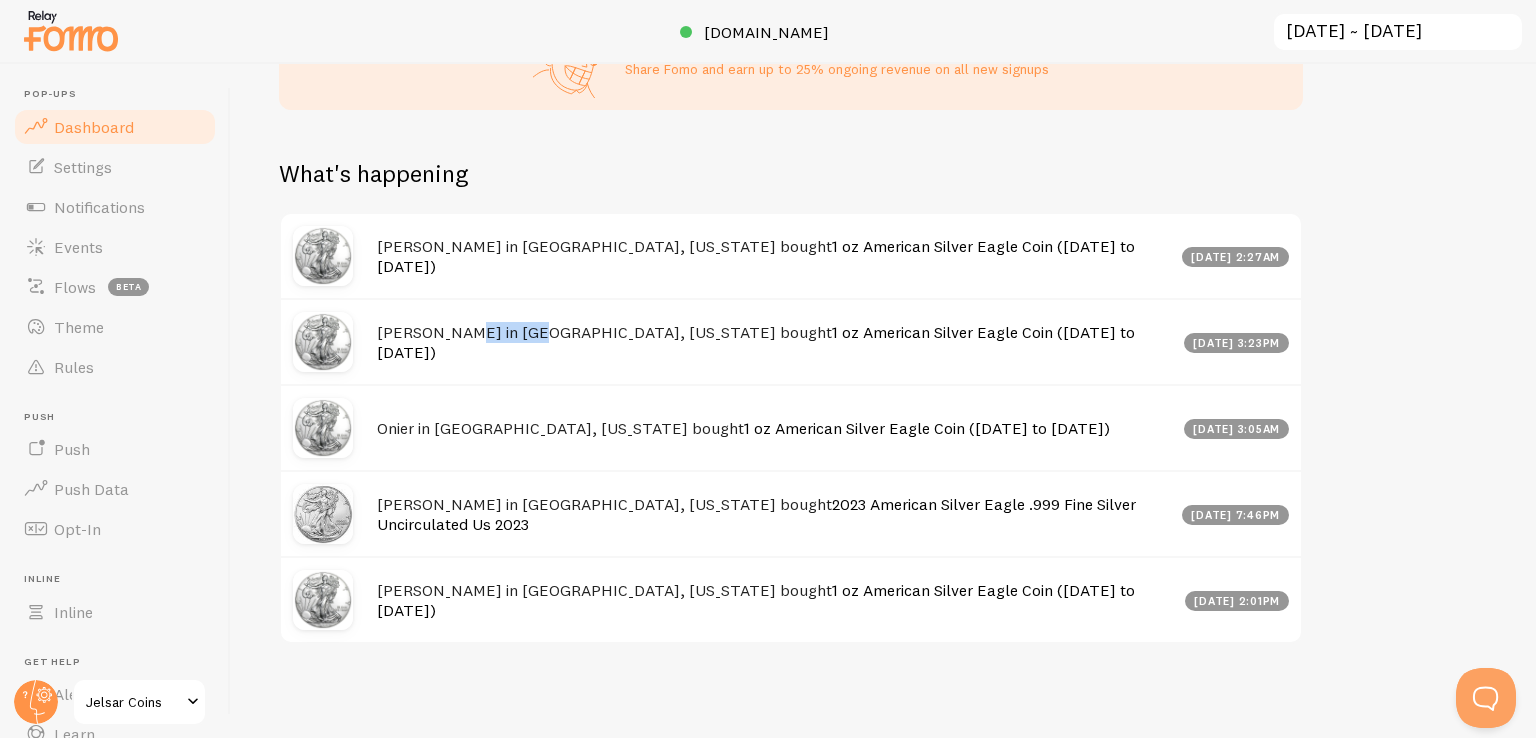 click on "[PERSON_NAME] in [GEOGRAPHIC_DATA], [US_STATE] bought  1 oz American Silver Eagle Coin ([DATE] to [DATE])
[DATE] 3:23pm" at bounding box center [791, 341] 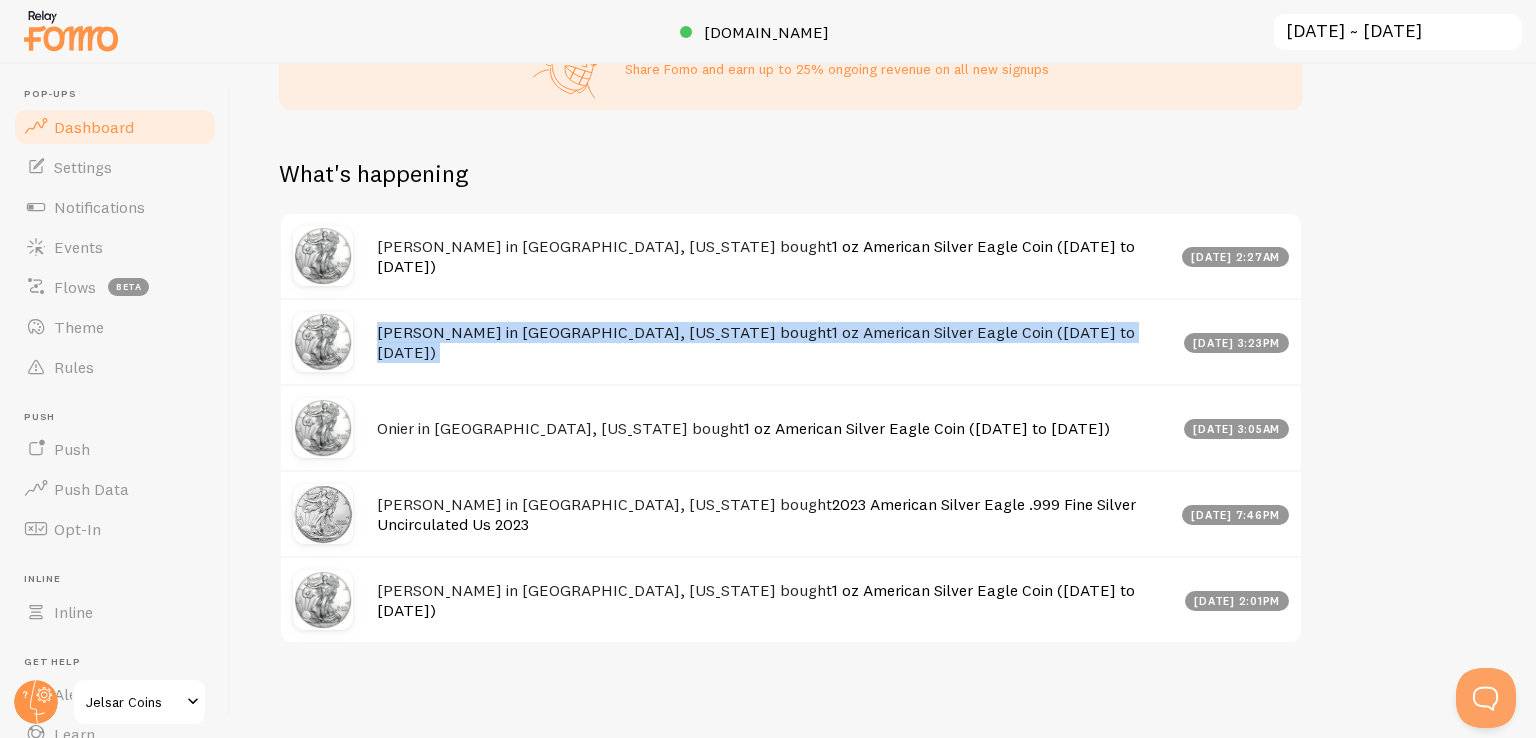 click on "[PERSON_NAME] in [GEOGRAPHIC_DATA], [US_STATE] bought  1 oz American Silver Eagle Coin ([DATE] to [DATE])
[DATE] 3:23pm" at bounding box center (791, 341) 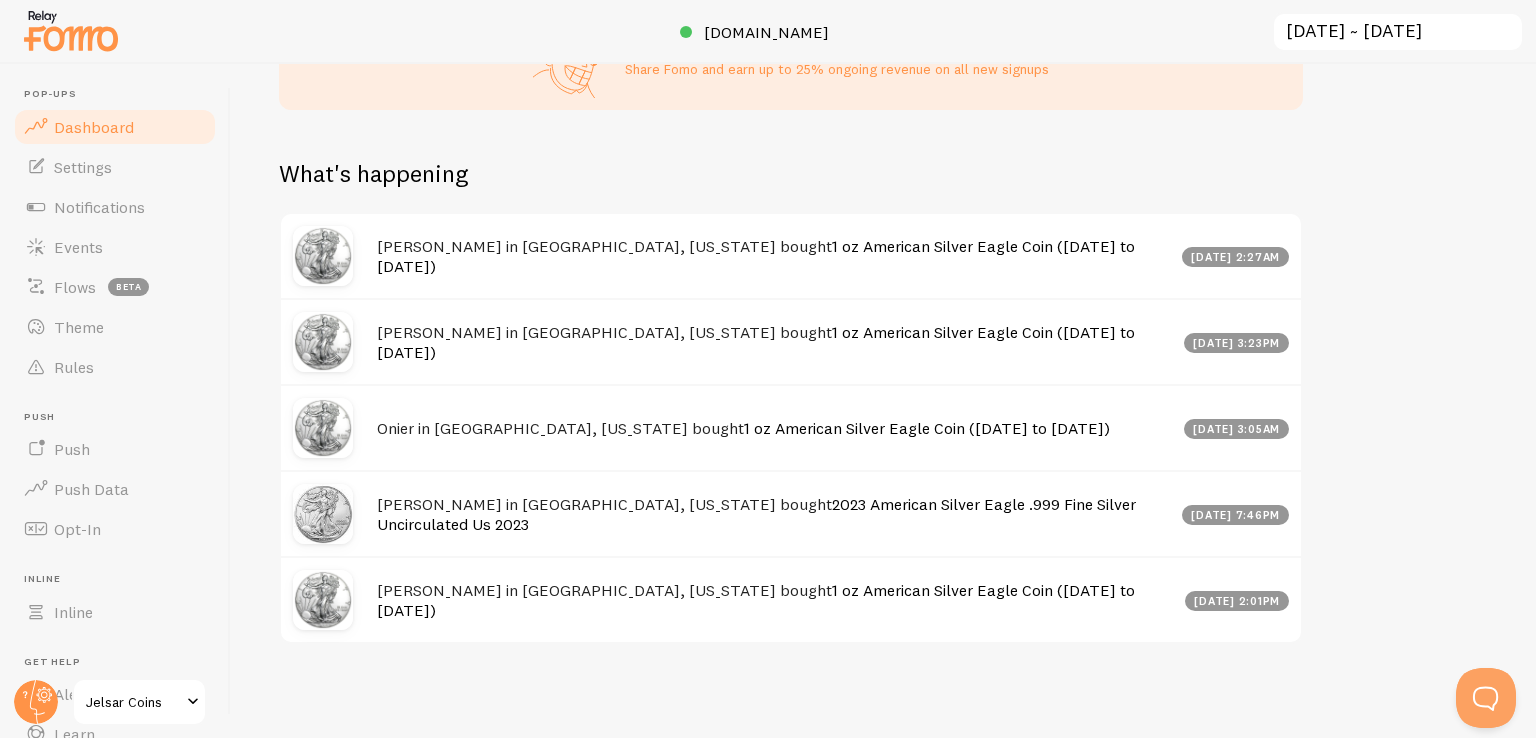 click on "Onier in [GEOGRAPHIC_DATA], [US_STATE] bought  1 oz American Silver Eagle Coin ([DATE] to [DATE])
[DATE] 3:05am" at bounding box center [791, 427] 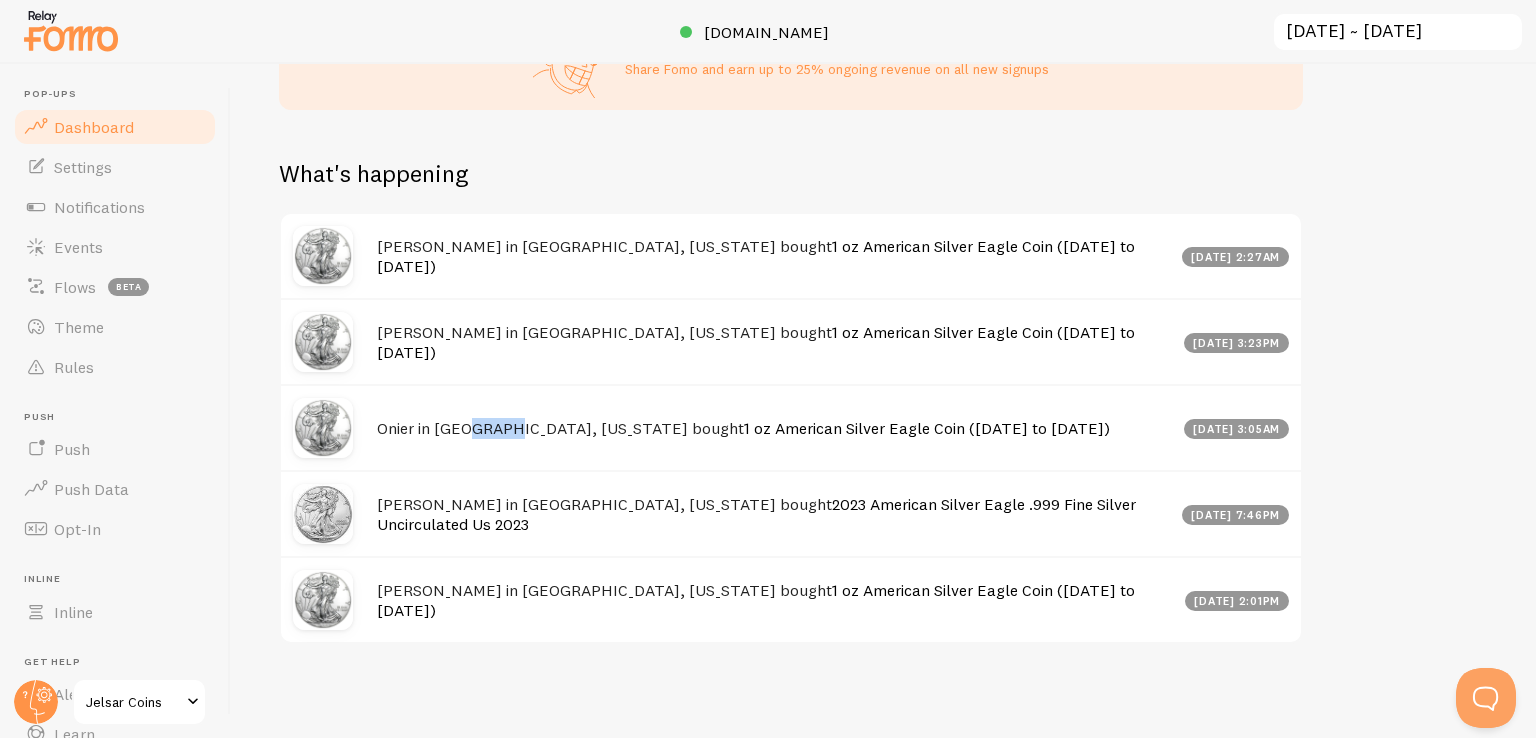 click on "Onier in [GEOGRAPHIC_DATA], [US_STATE] bought  1 oz American Silver Eagle Coin ([DATE] to [DATE])
[DATE] 3:05am" at bounding box center [791, 427] 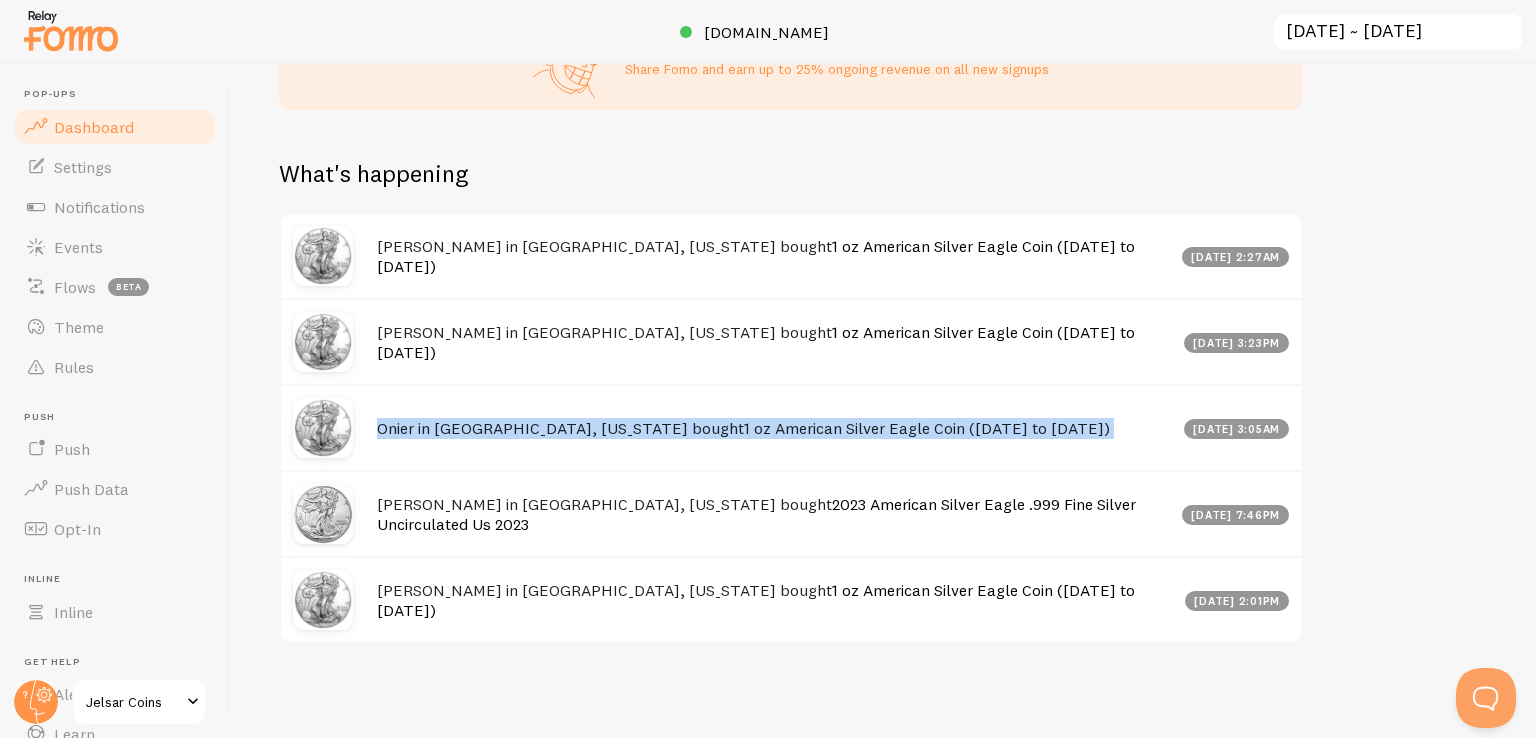 click on "Onier in [GEOGRAPHIC_DATA], [US_STATE] bought  1 oz American Silver Eagle Coin ([DATE] to [DATE])
[DATE] 3:05am" at bounding box center (791, 427) 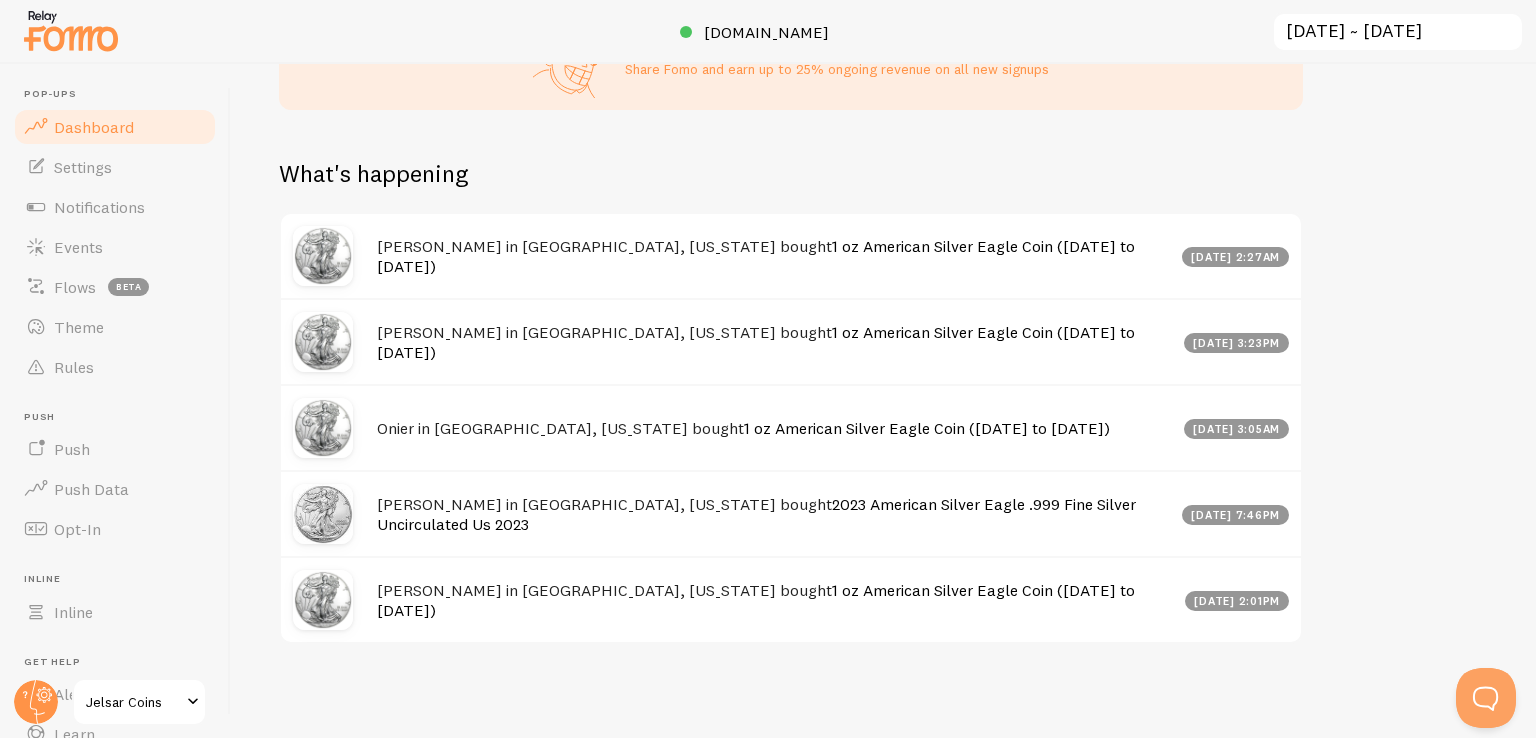 click on "[PERSON_NAME] in [GEOGRAPHIC_DATA], [US_STATE] bought  1 oz American Silver Eagle Coin ([DATE] to [DATE])" at bounding box center [775, 600] 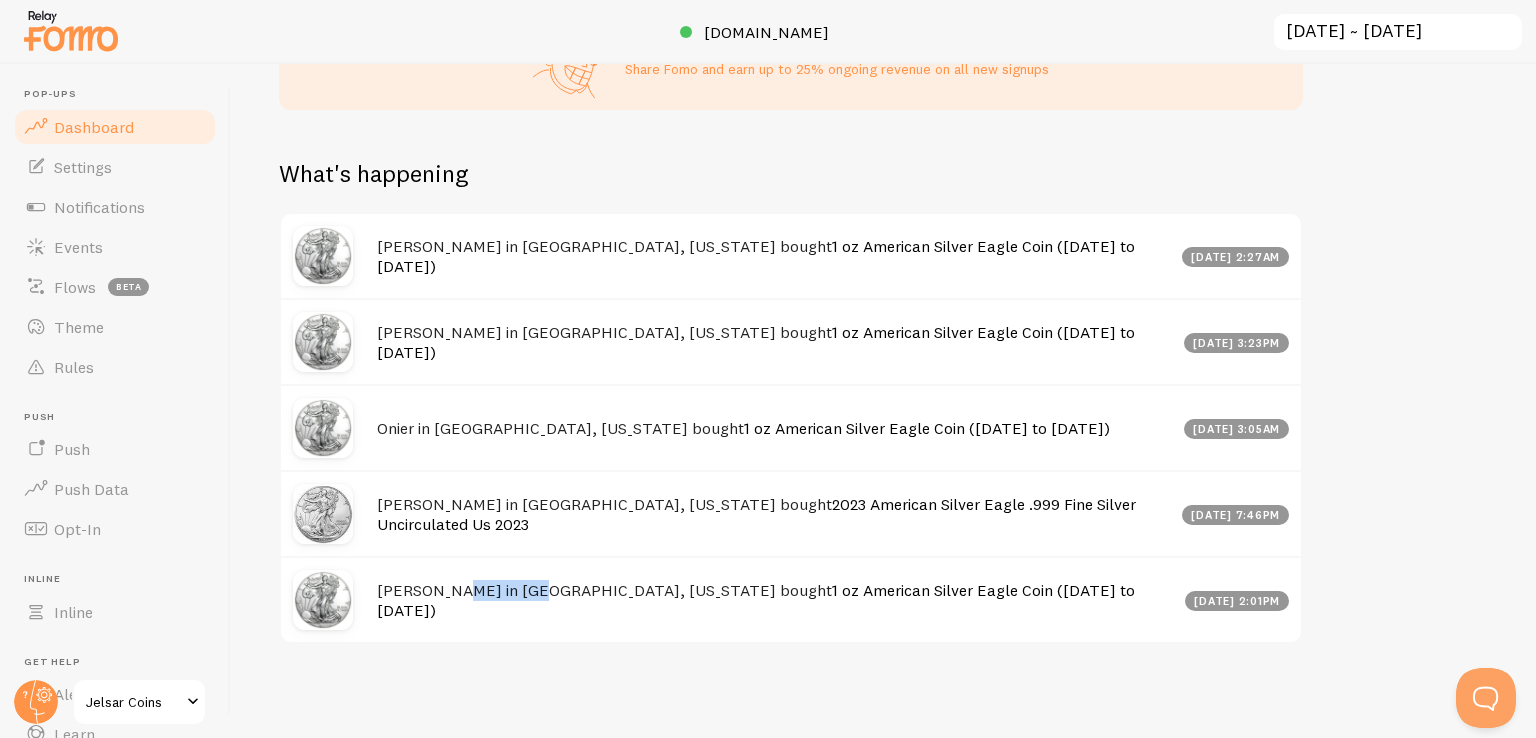 click on "[PERSON_NAME] in [GEOGRAPHIC_DATA], [US_STATE] bought  1 oz American Silver Eagle Coin ([DATE] to [DATE])" at bounding box center (775, 600) 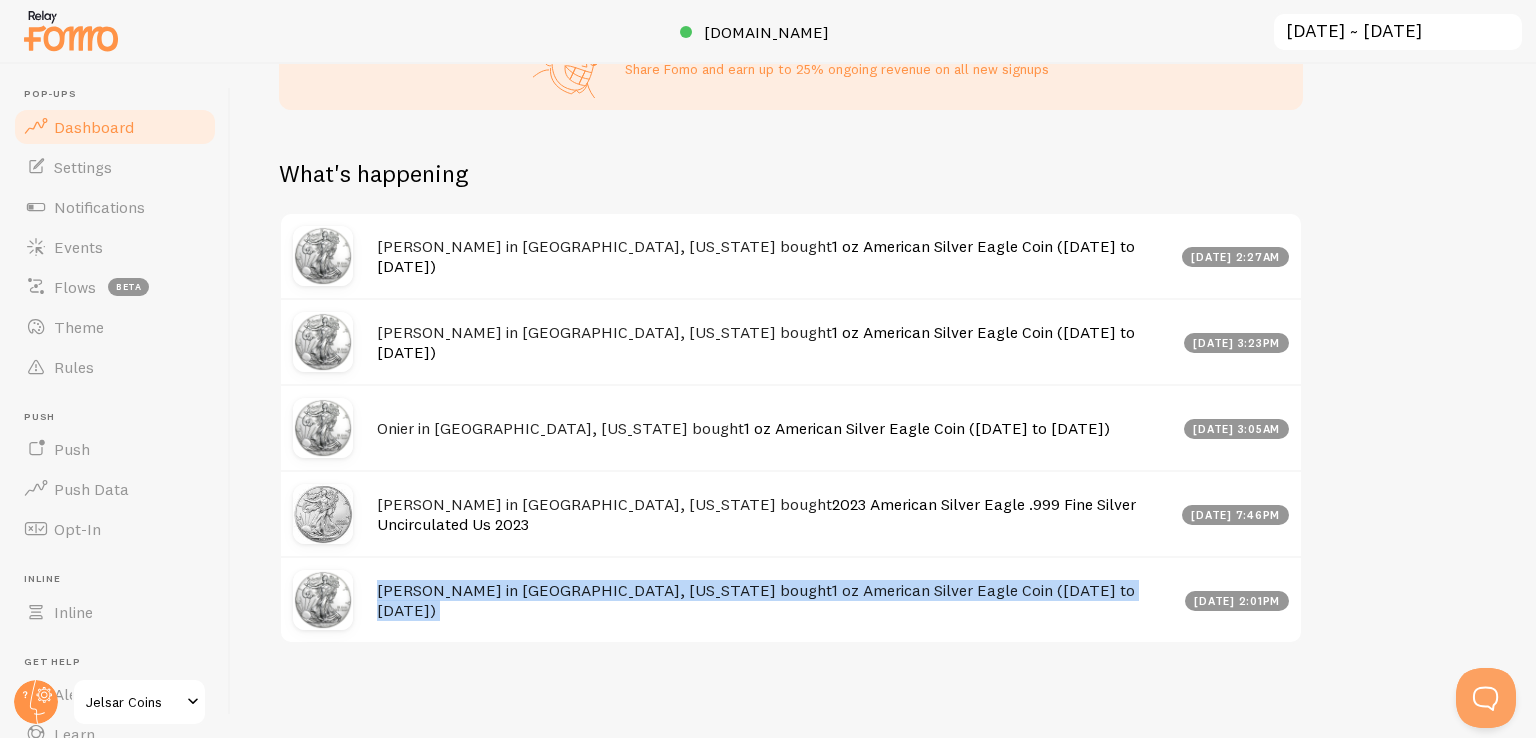 click on "[PERSON_NAME] in [GEOGRAPHIC_DATA], [US_STATE] bought  1 oz American Silver Eagle Coin ([DATE] to [DATE])" at bounding box center (775, 600) 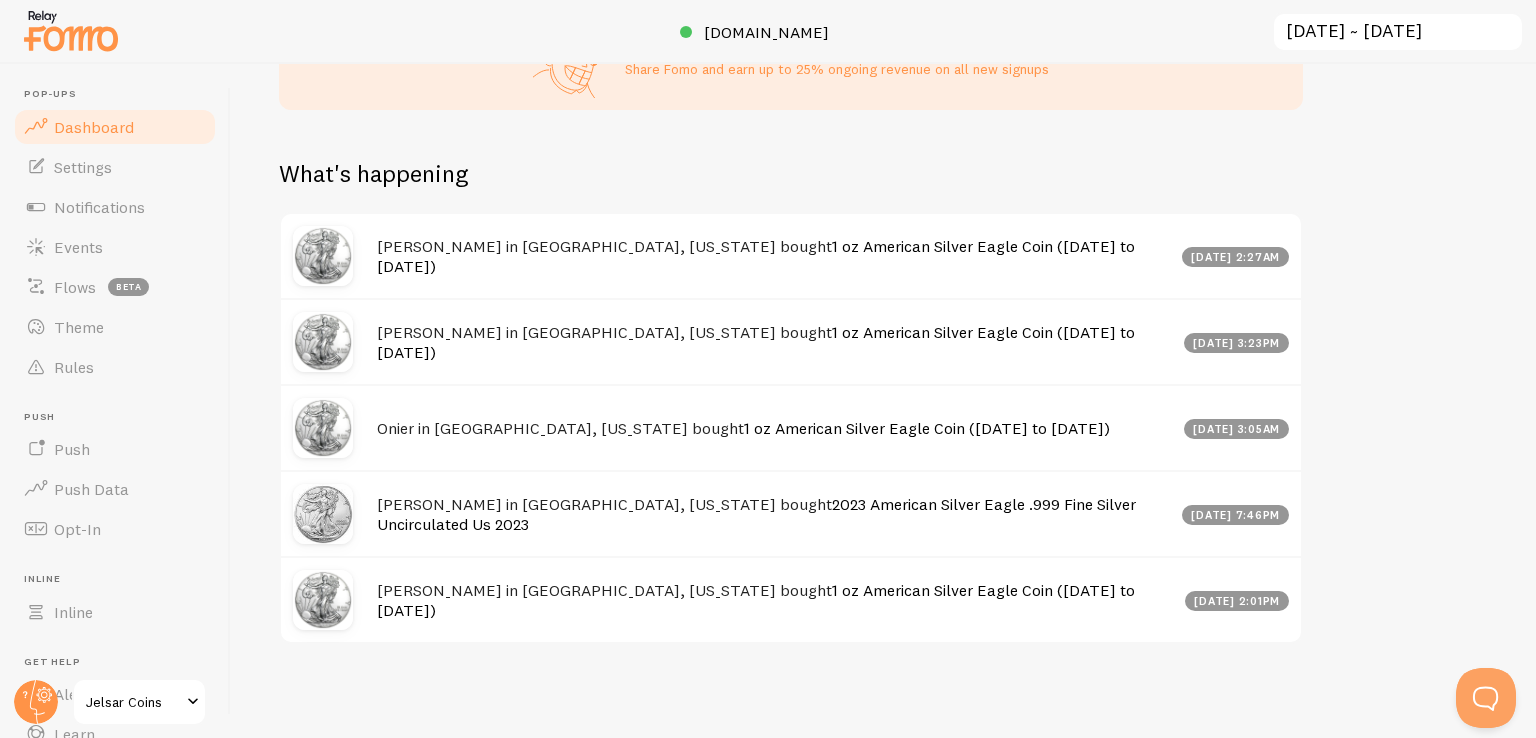 click on "[PERSON_NAME] in [GEOGRAPHIC_DATA], [US_STATE] bought  2023 American Silver Eagle .999 Fine Silver Uncirculated Us 2023" at bounding box center [773, 514] 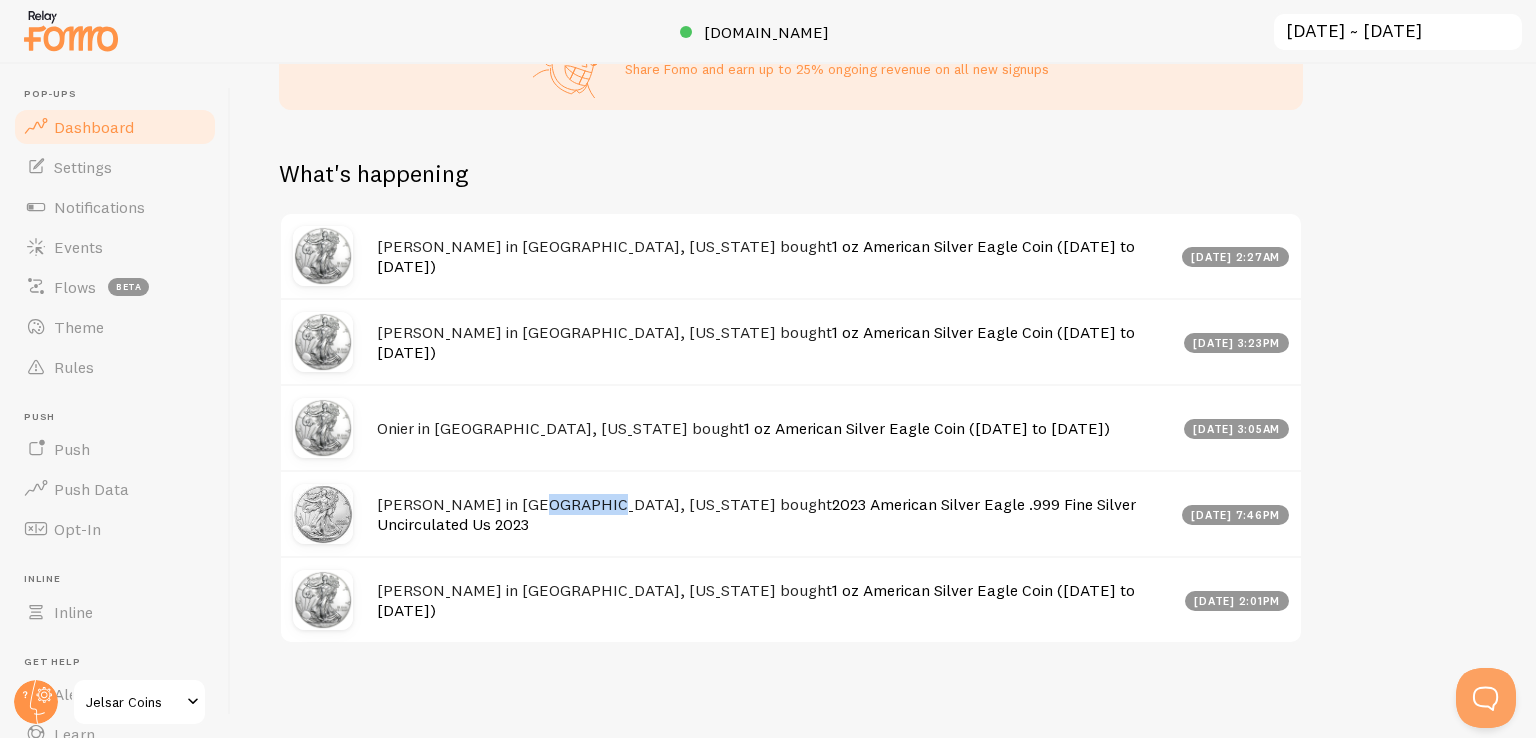 click on "[PERSON_NAME] in [GEOGRAPHIC_DATA], [US_STATE] bought  2023 American Silver Eagle .999 Fine Silver Uncirculated Us 2023" at bounding box center (773, 514) 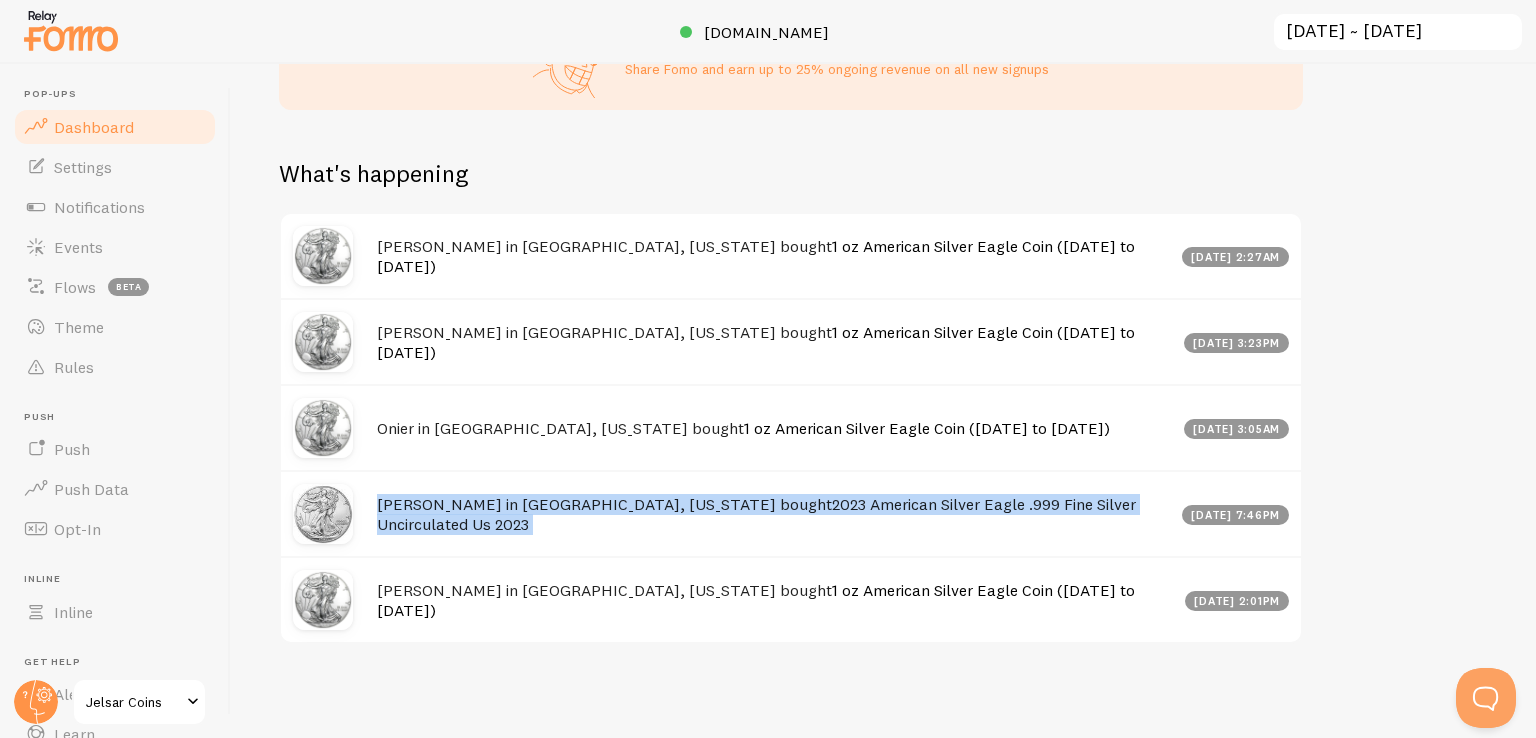 click on "[PERSON_NAME] in [GEOGRAPHIC_DATA], [US_STATE] bought  2023 American Silver Eagle .999 Fine Silver Uncirculated Us 2023" at bounding box center [773, 514] 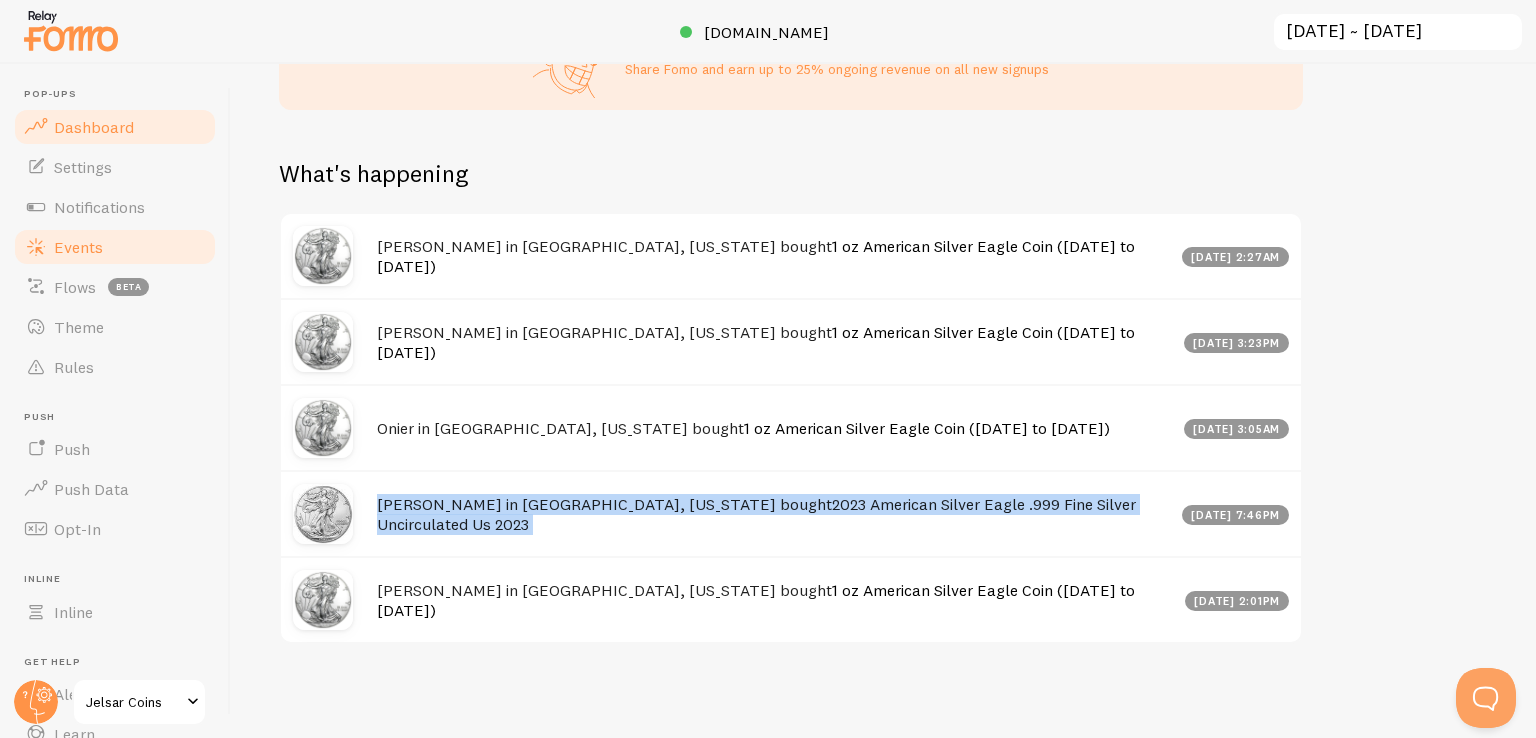 click on "Events" at bounding box center [115, 247] 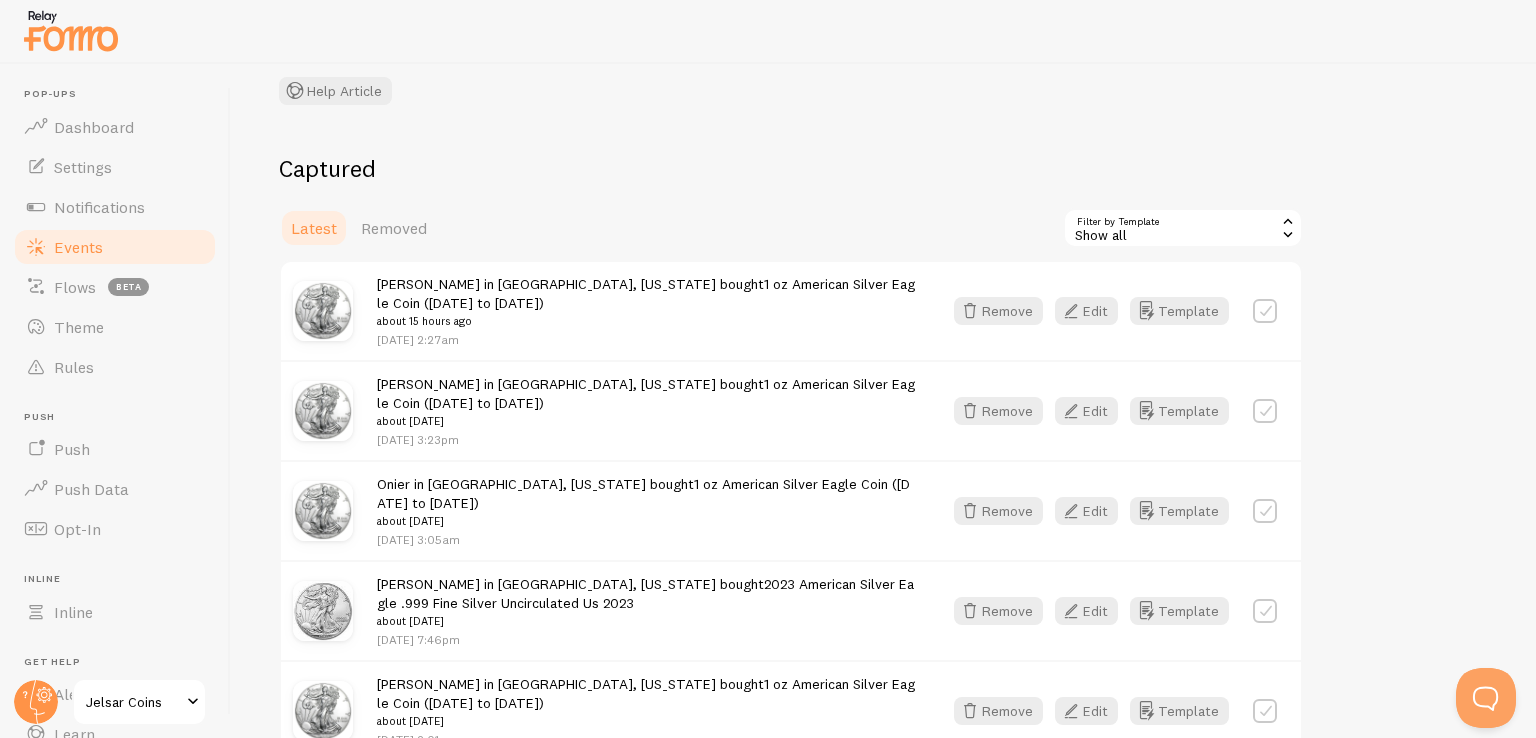 scroll, scrollTop: 207, scrollLeft: 0, axis: vertical 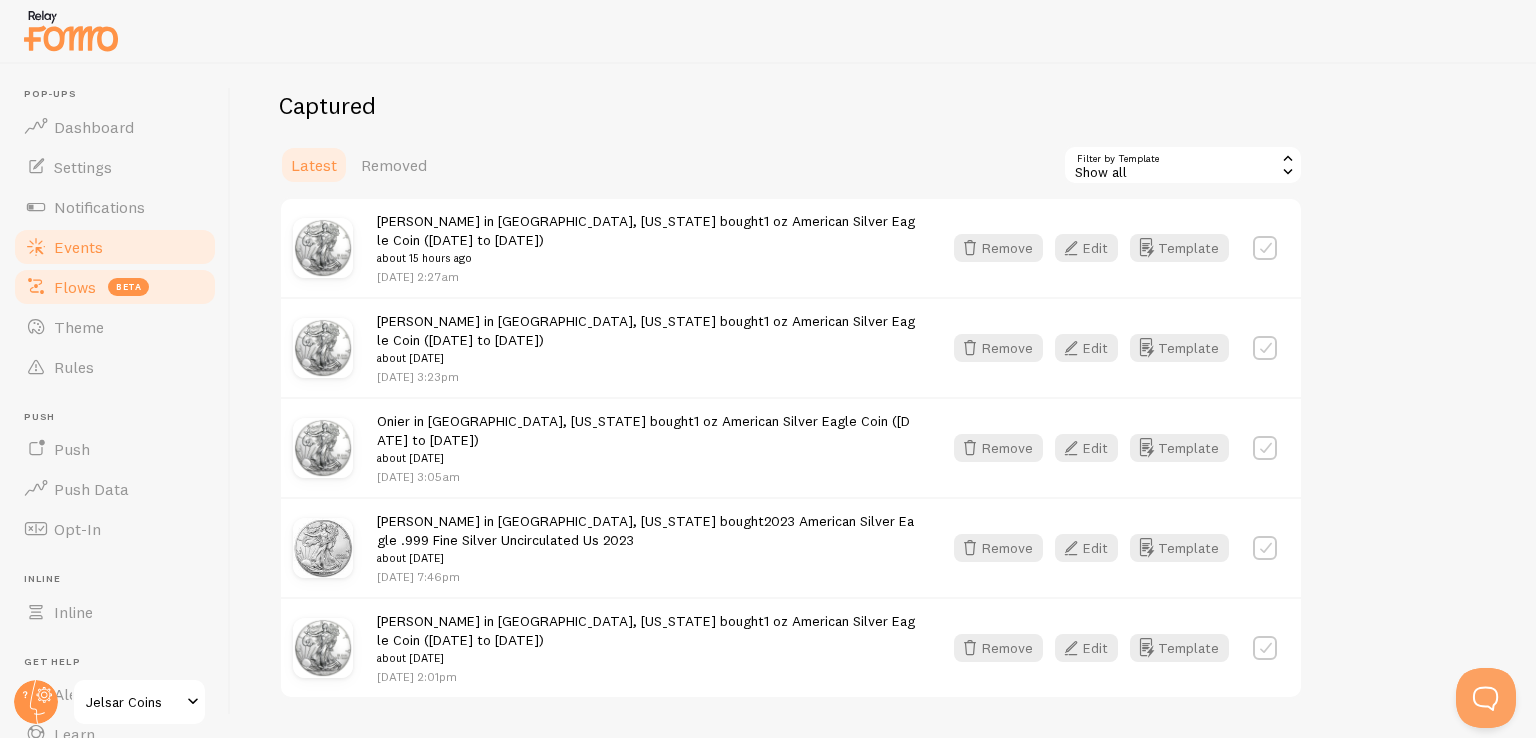 click on "Flows
beta" at bounding box center [115, 287] 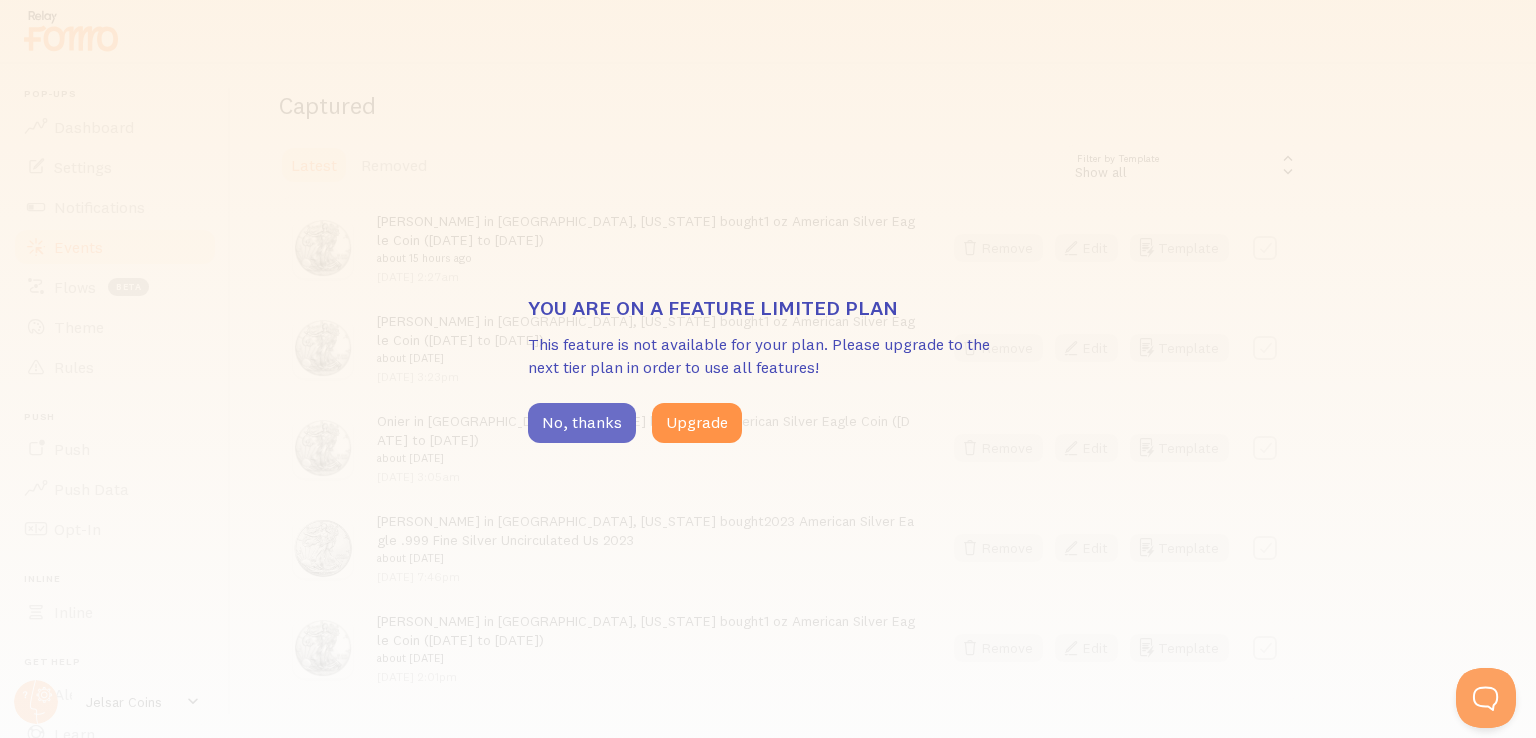 click on "No, thanks" at bounding box center [582, 423] 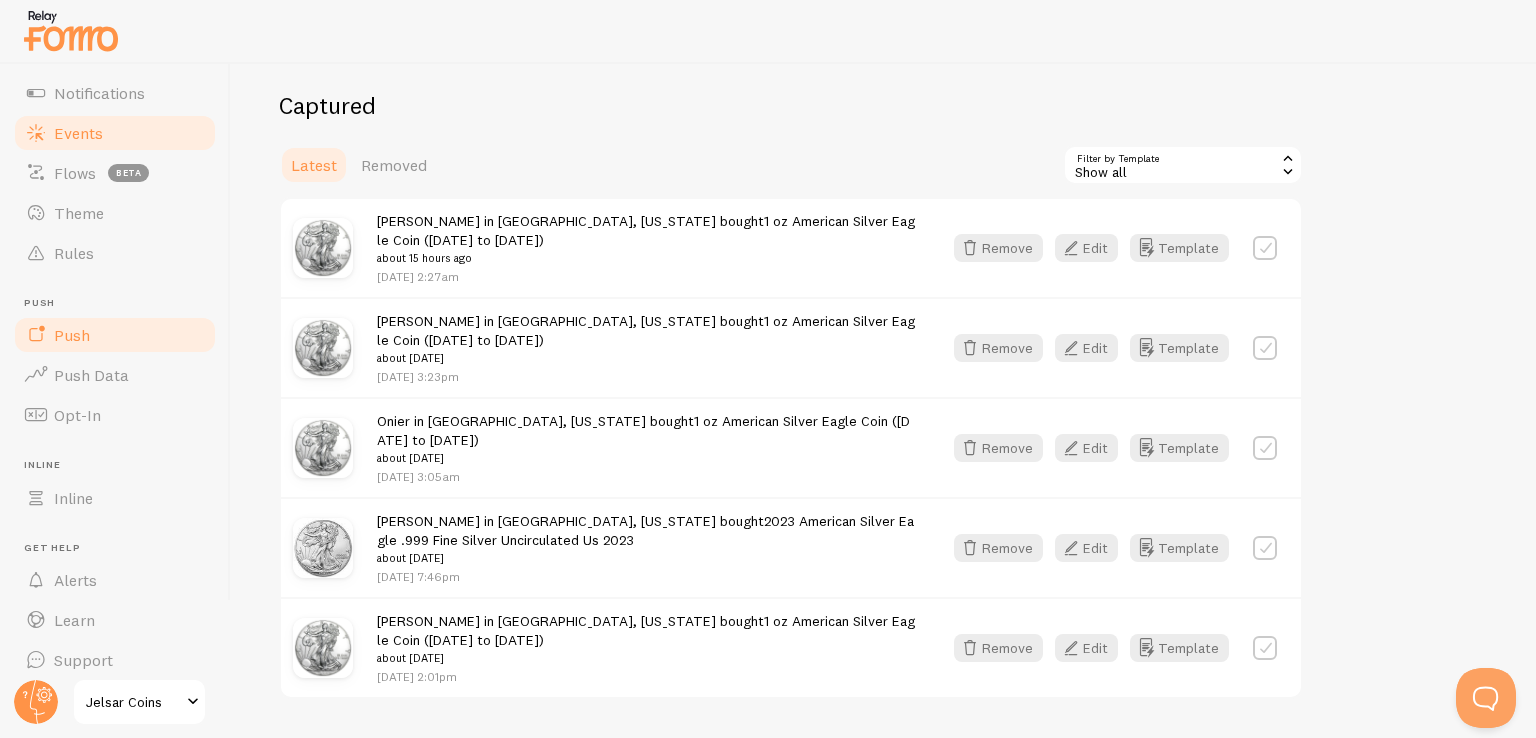 scroll, scrollTop: 116, scrollLeft: 0, axis: vertical 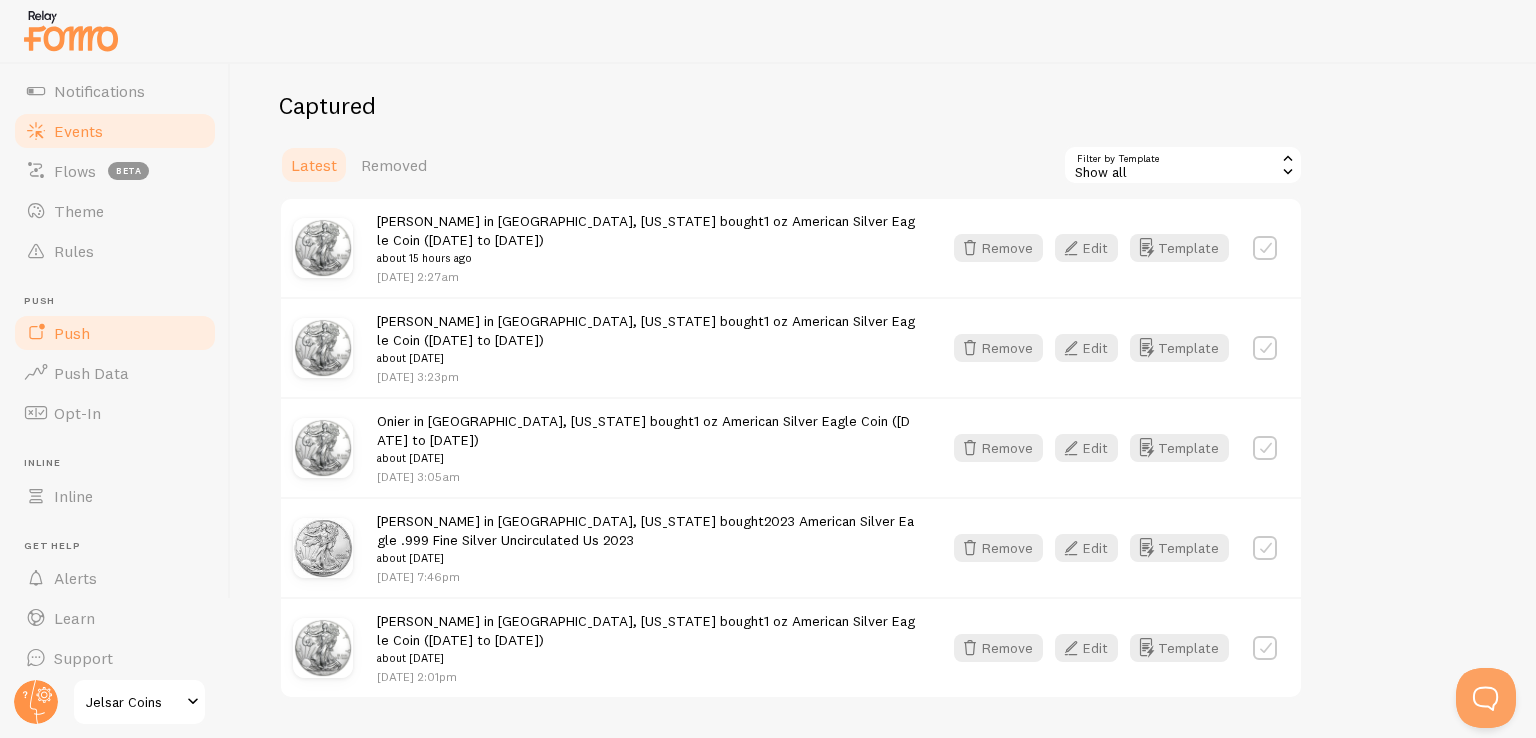 click on "Push" at bounding box center (115, 333) 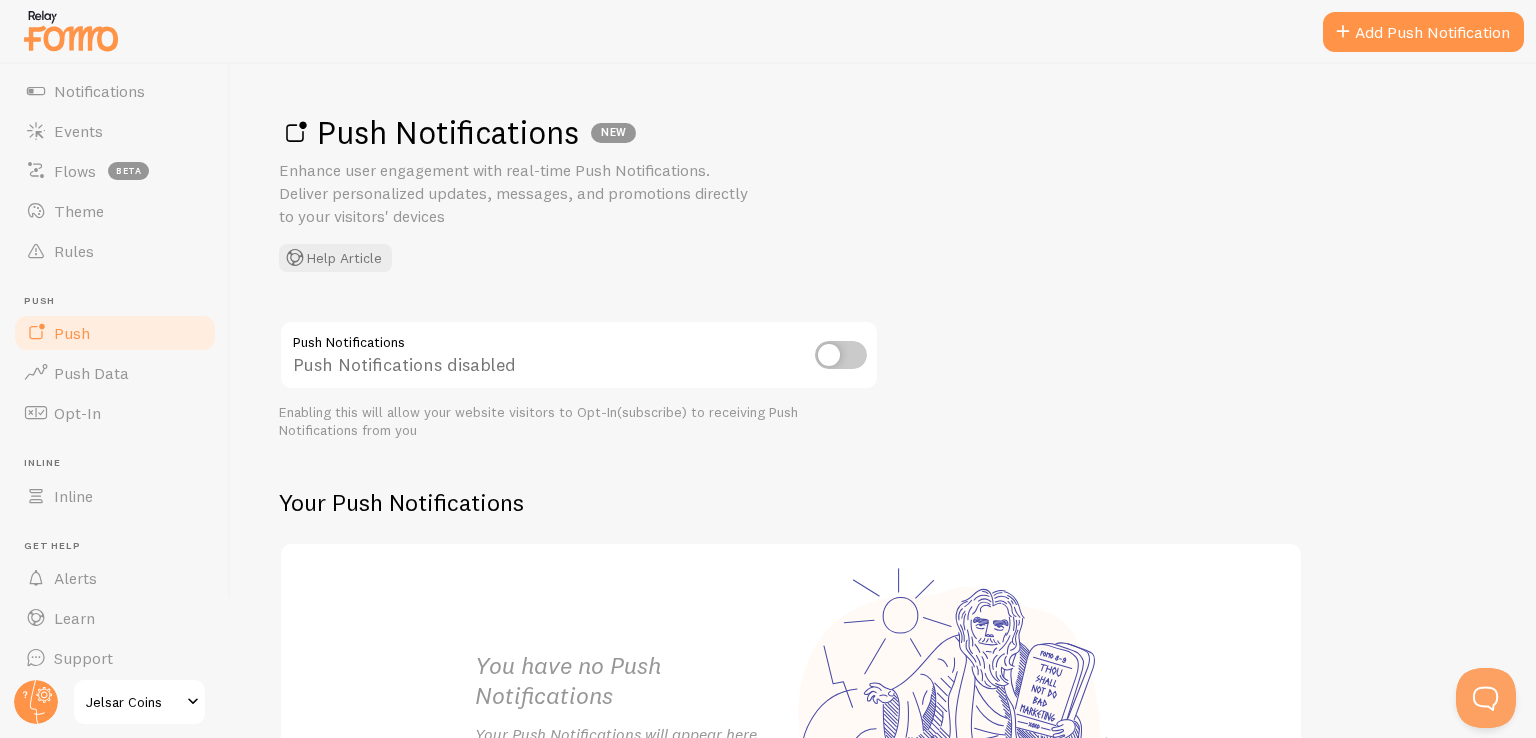 scroll, scrollTop: 0, scrollLeft: 0, axis: both 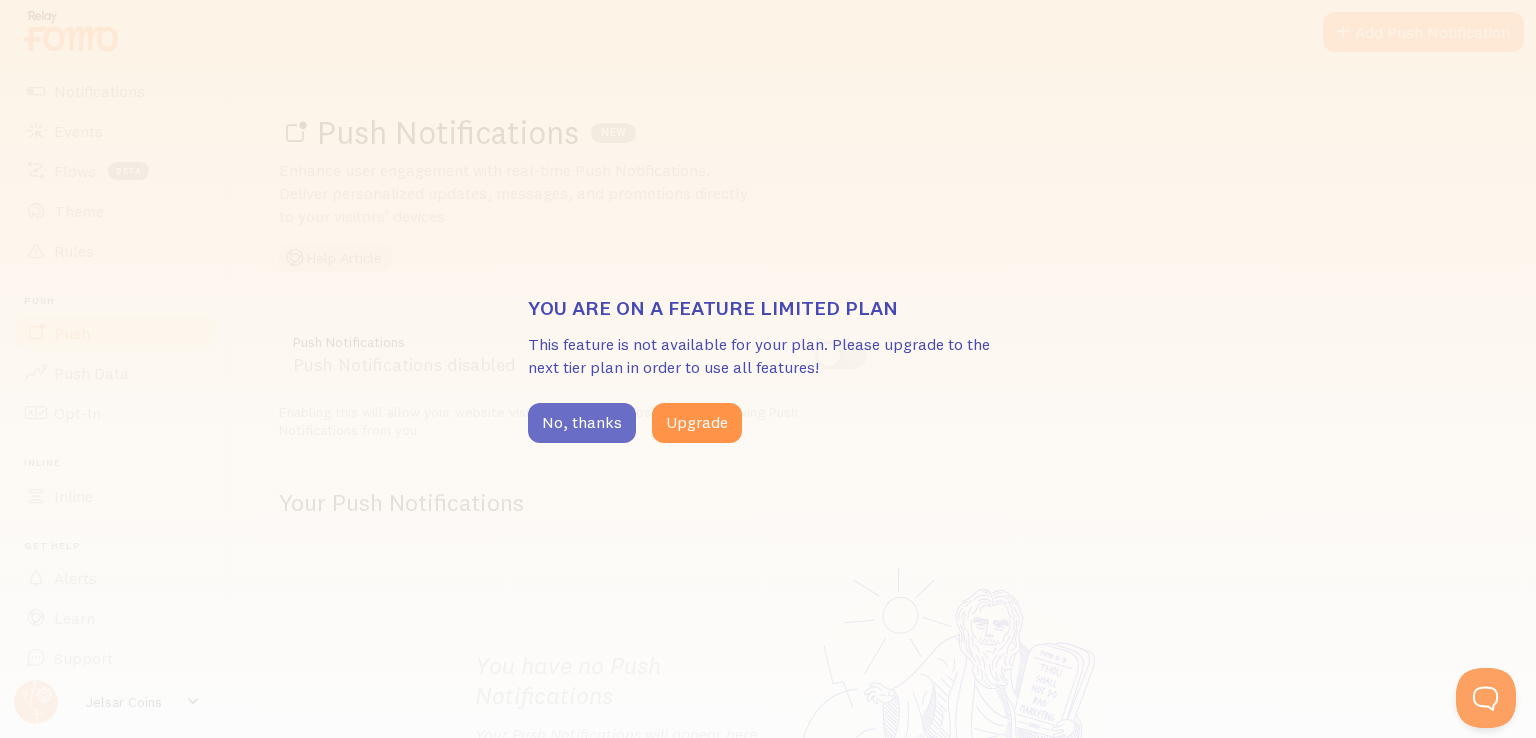 click on "No, thanks" at bounding box center [582, 423] 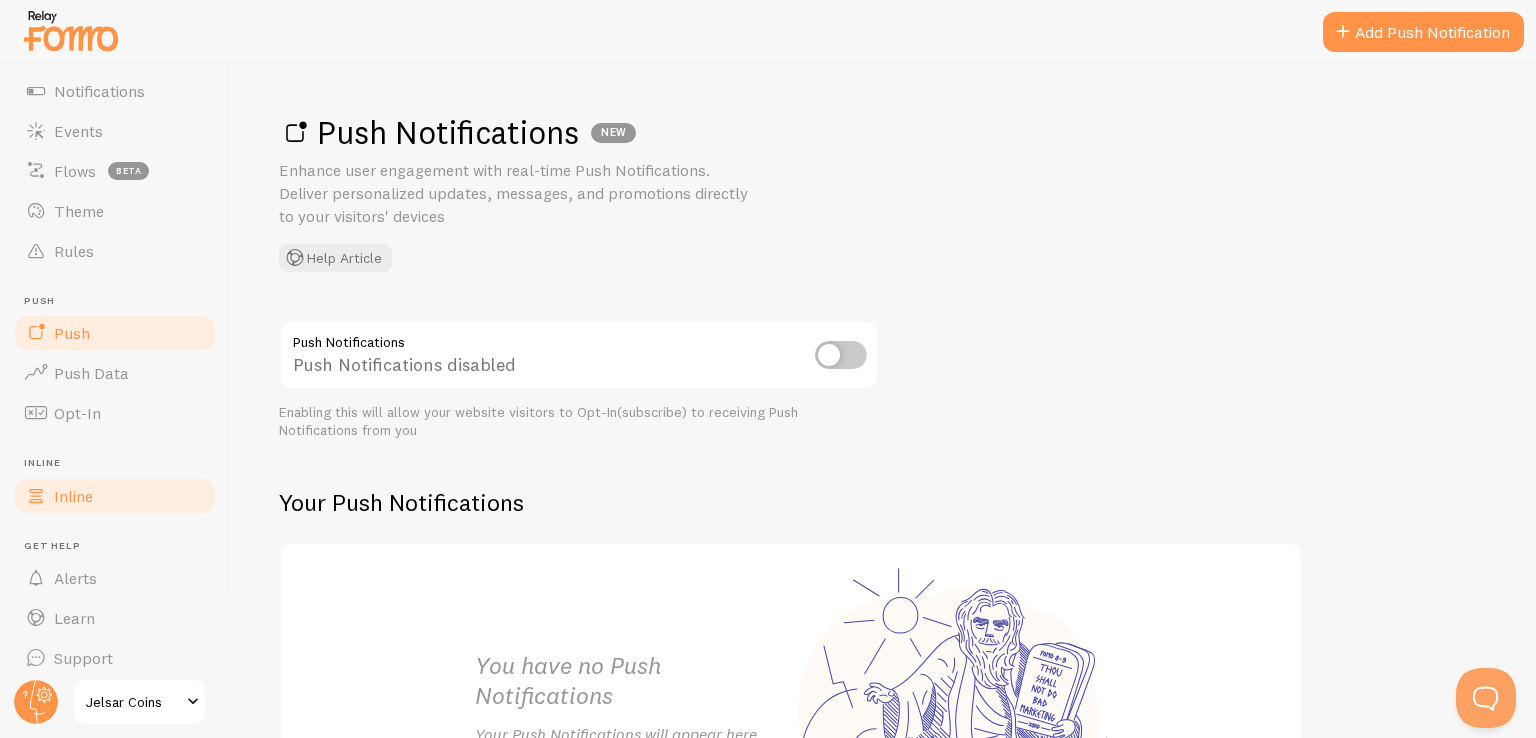 scroll, scrollTop: 128, scrollLeft: 0, axis: vertical 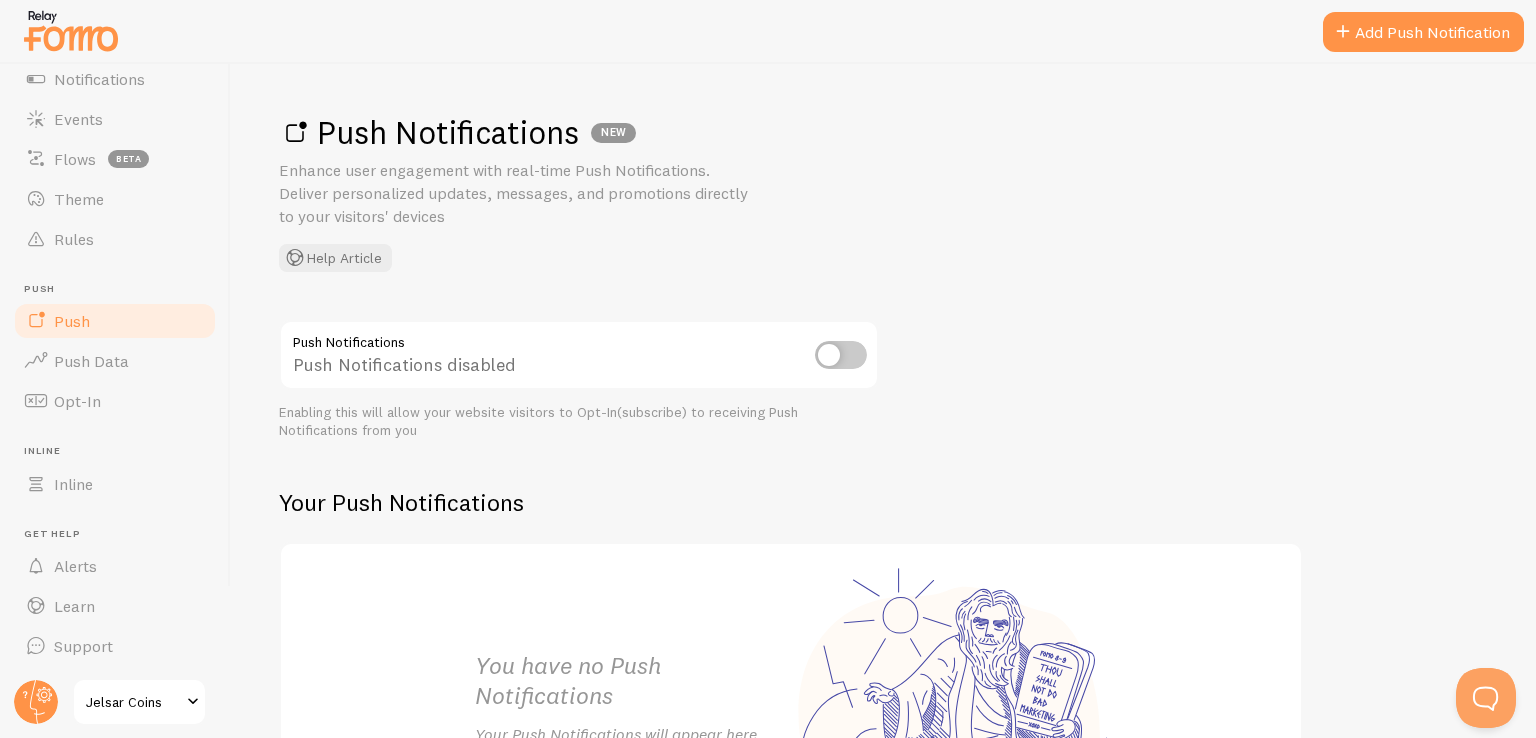 click at bounding box center (841, 355) 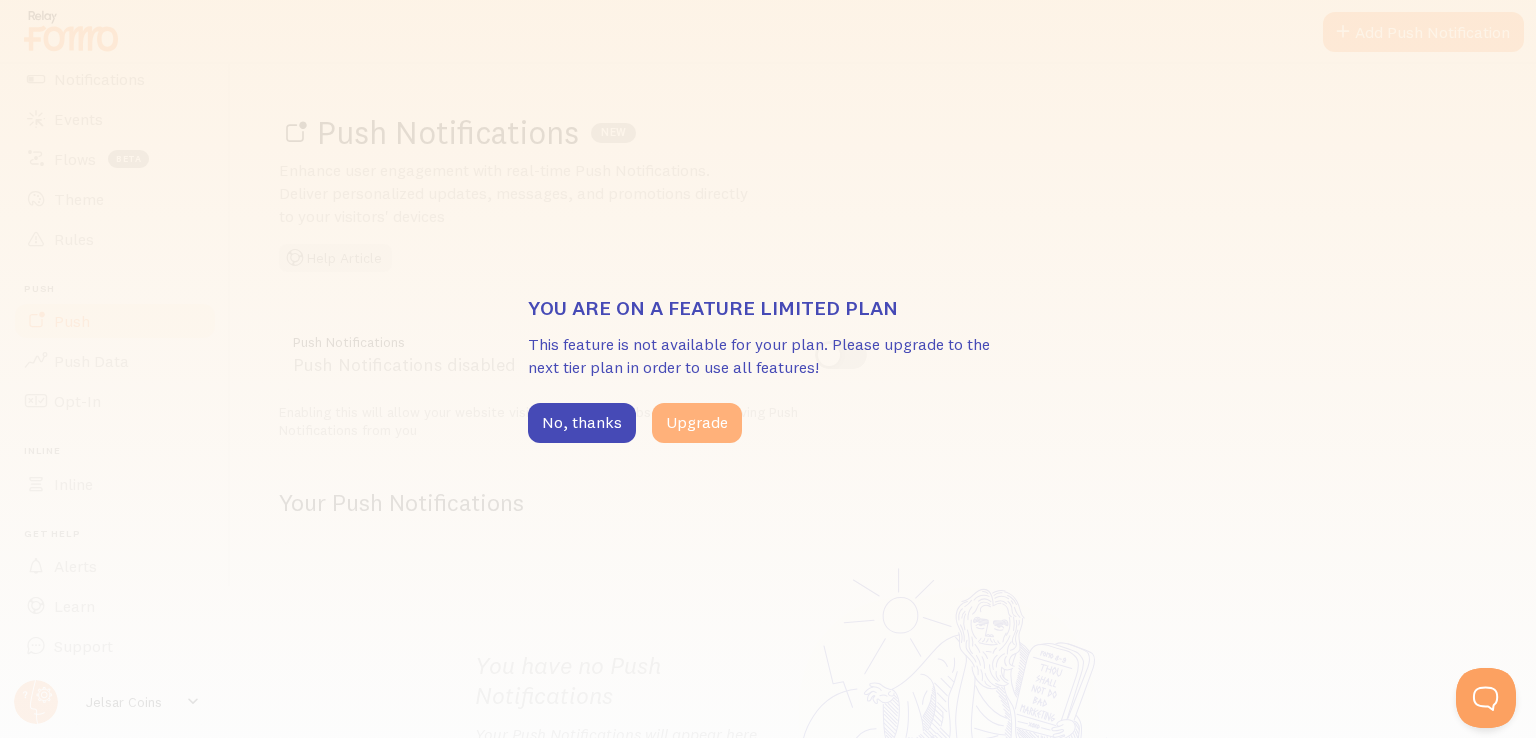 click on "Upgrade" at bounding box center [697, 423] 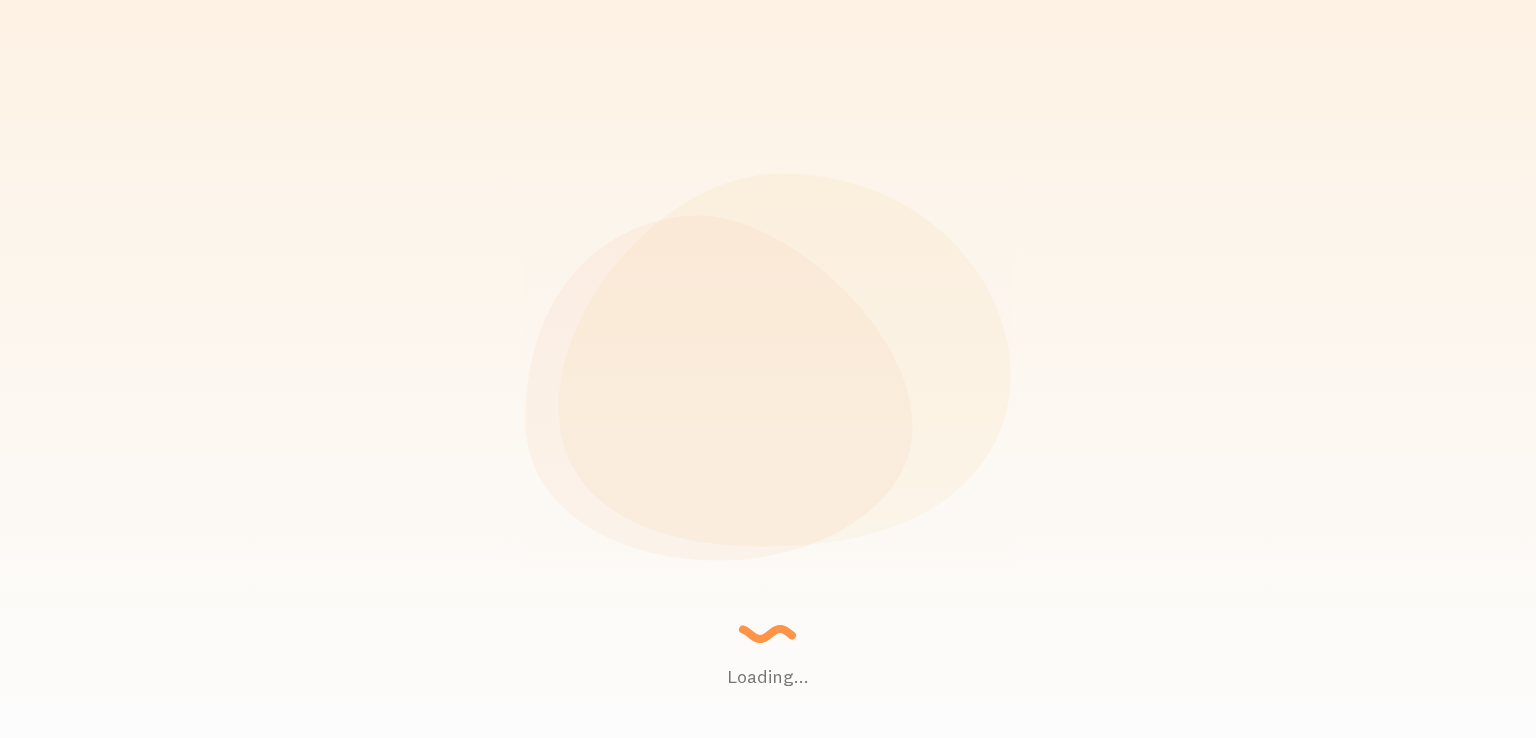 scroll, scrollTop: 0, scrollLeft: 0, axis: both 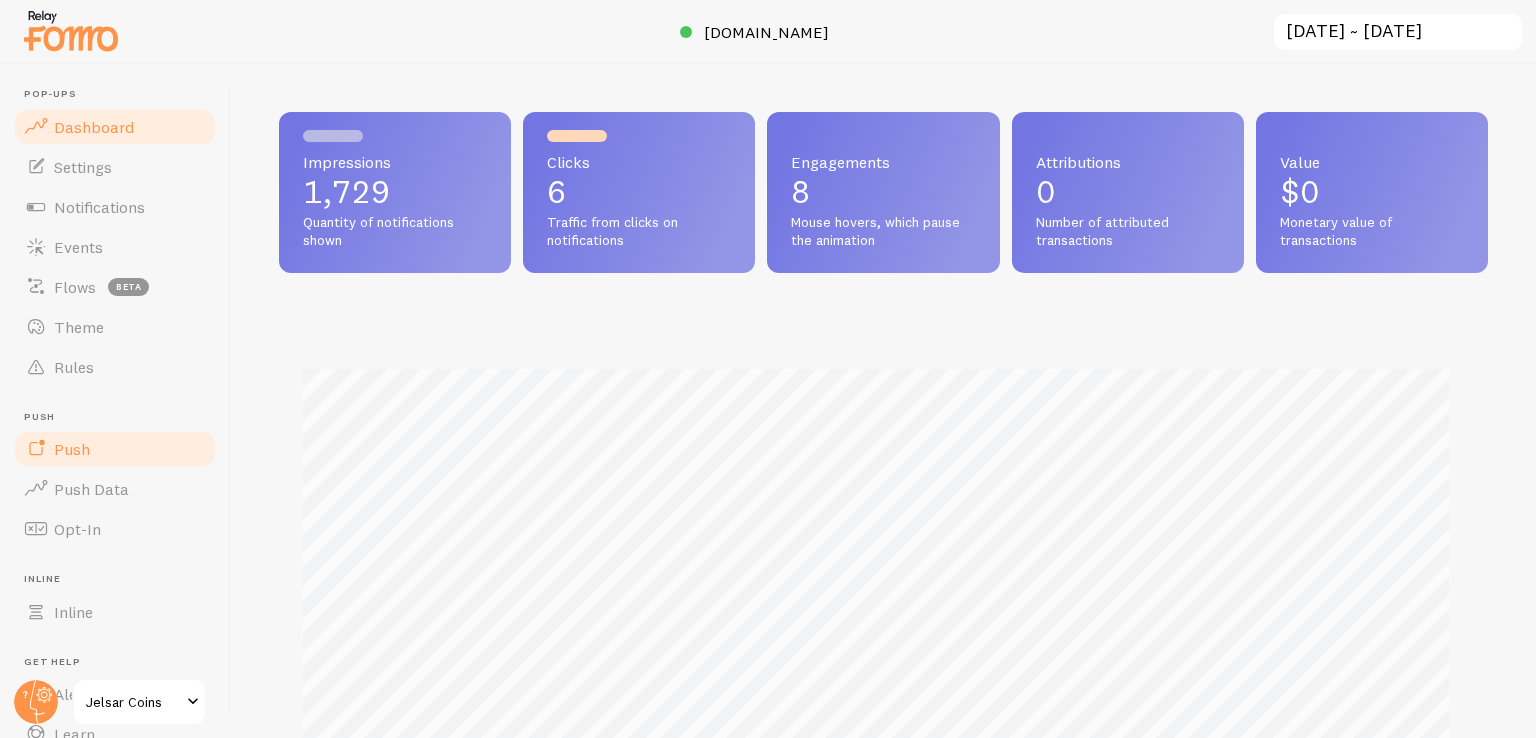 click on "Push" at bounding box center (115, 449) 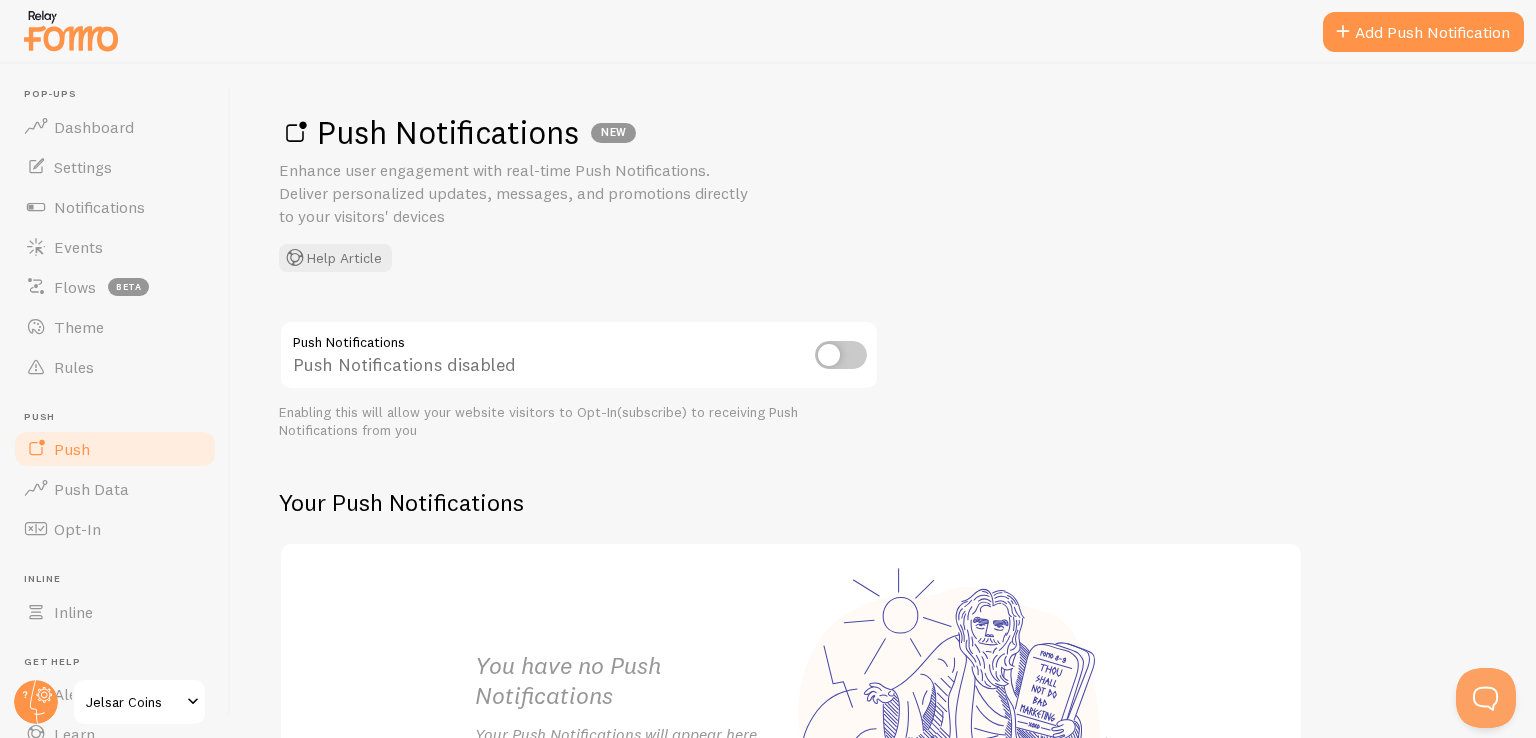 scroll, scrollTop: 0, scrollLeft: 0, axis: both 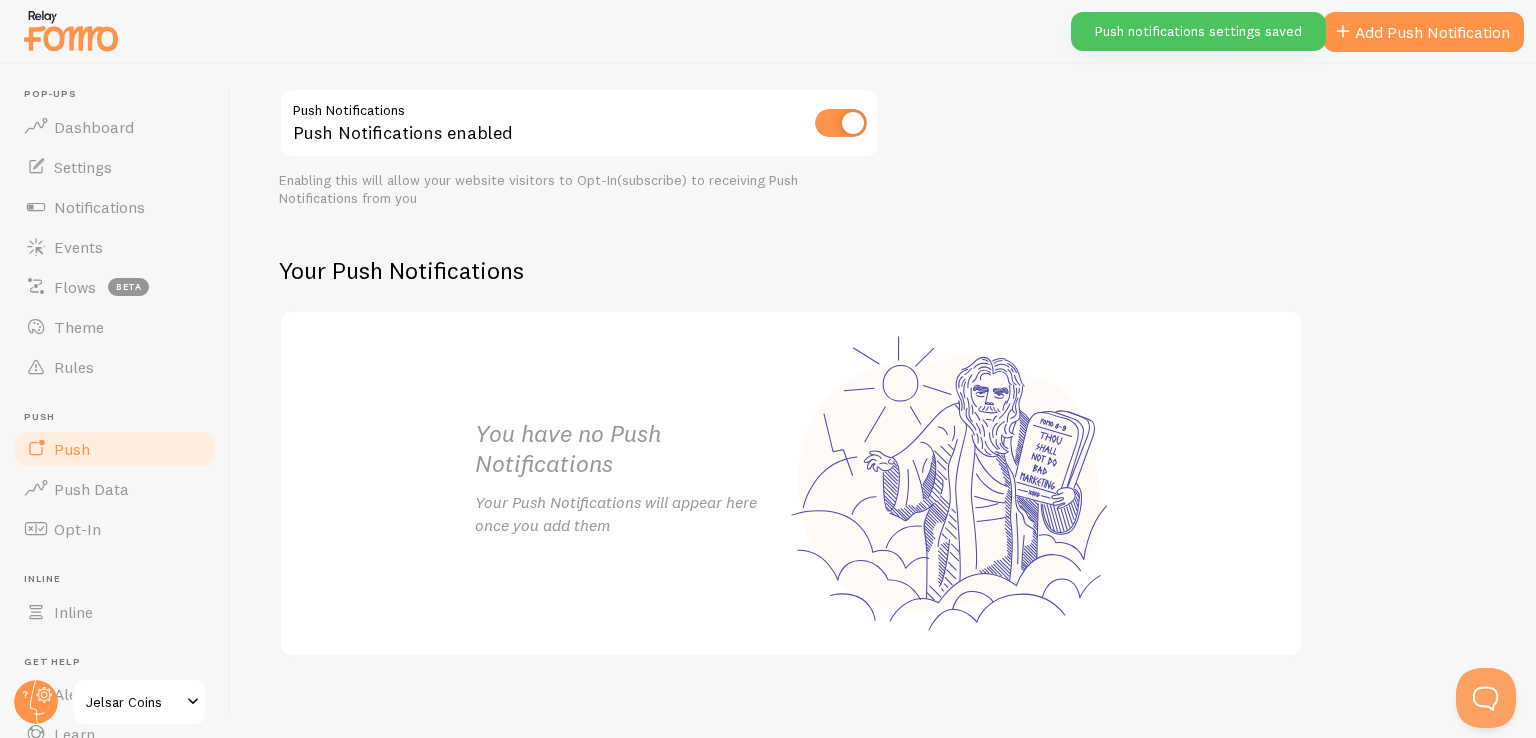 click on "You have no Push Notifications" at bounding box center [633, 449] 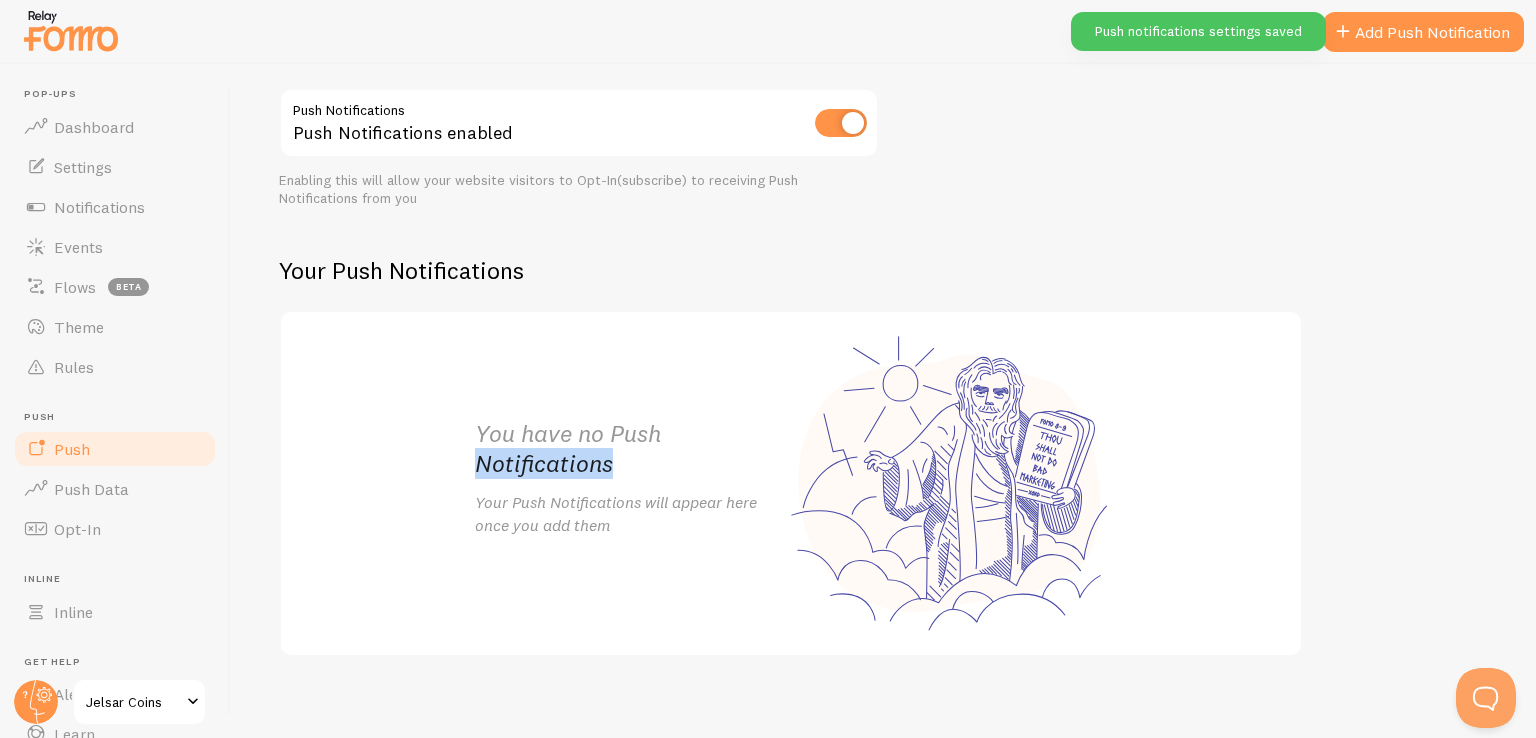 click on "You have no Push Notifications" at bounding box center [633, 449] 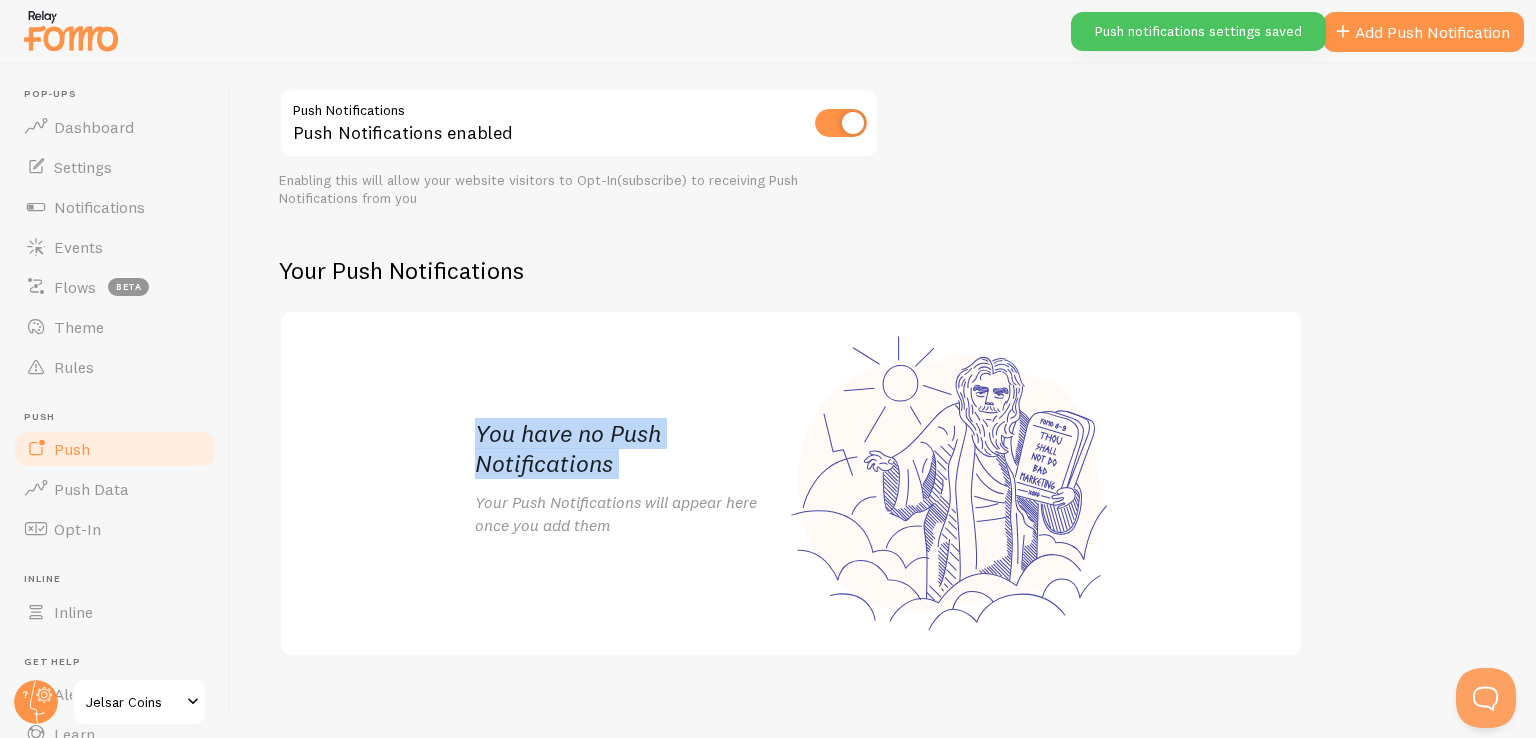 click on "You have no Push Notifications" at bounding box center [633, 449] 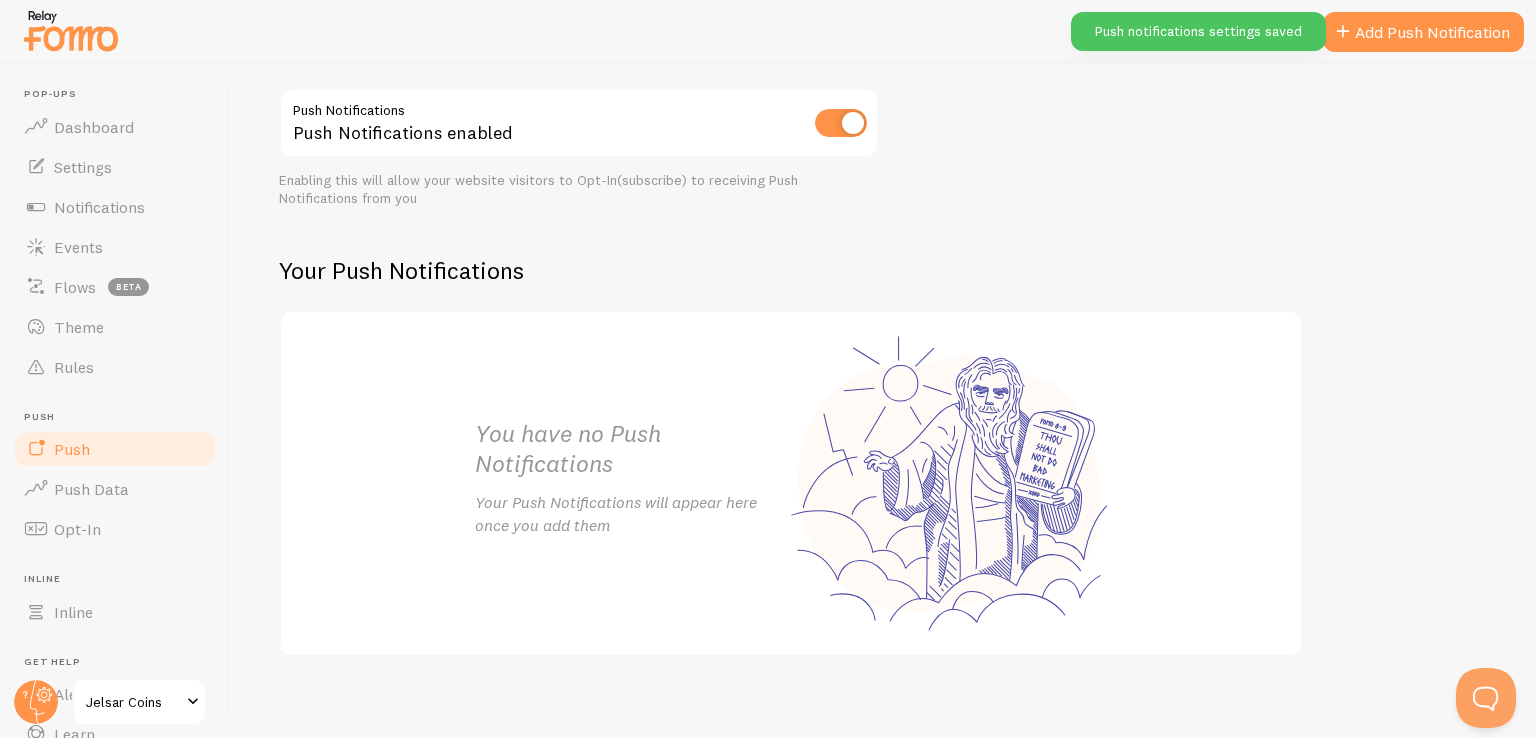 click on "Your Push Notifications will appear here once you add them" at bounding box center [633, 514] 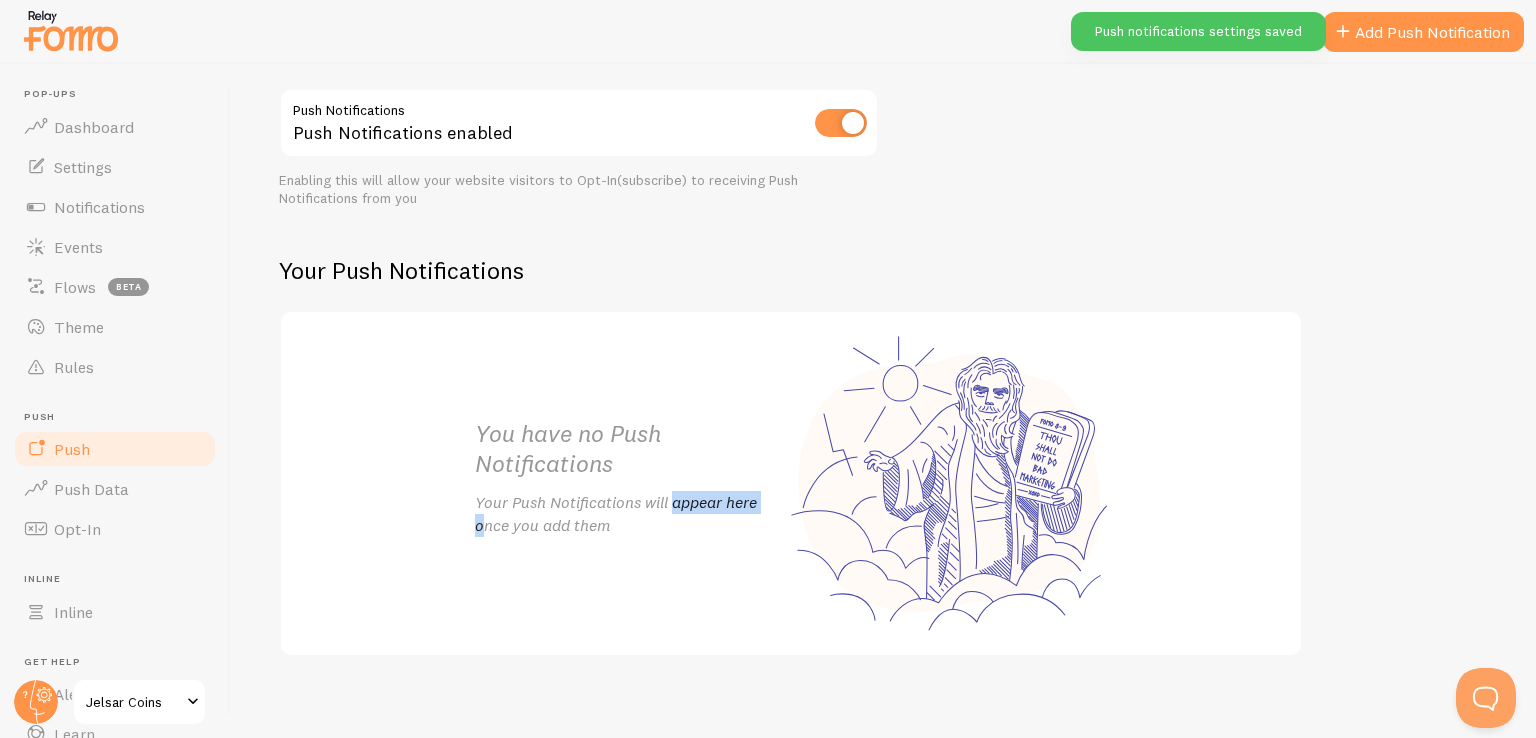 click on "Your Push Notifications will appear here once you add them" at bounding box center (633, 514) 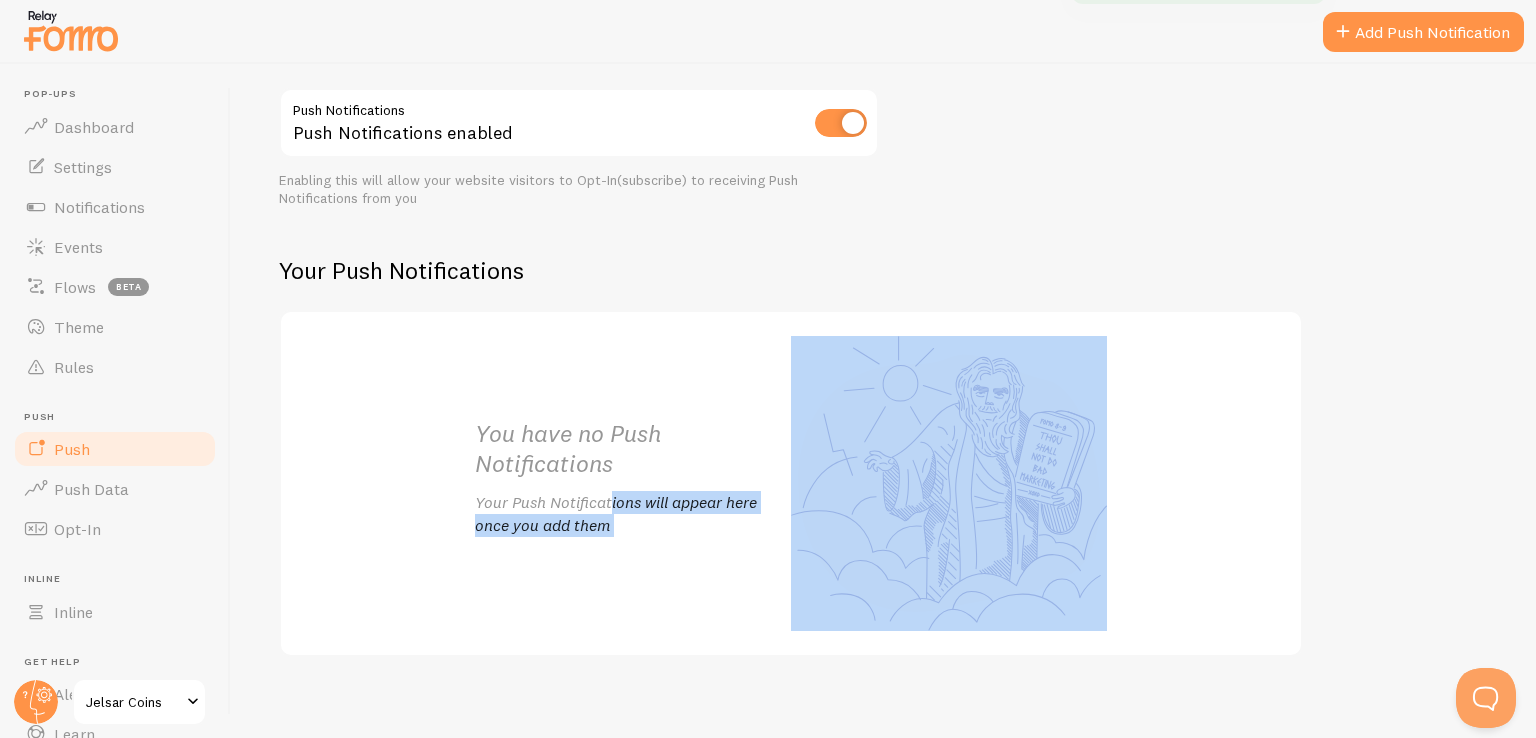 click on "Your Push Notifications will appear here once you add them" at bounding box center (633, 514) 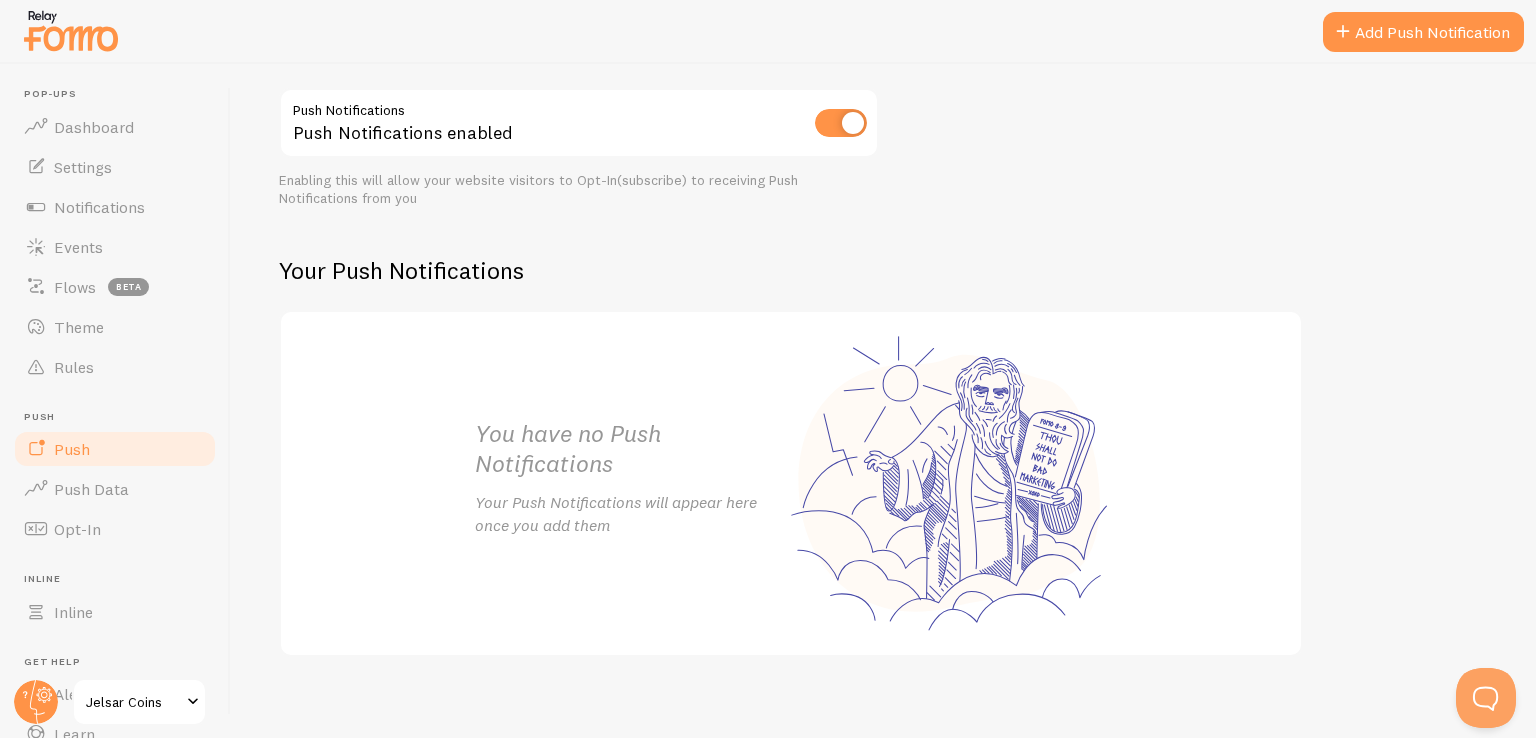 click on "You have no Push Notifications
Your Push Notifications will appear here once you add them" at bounding box center (791, 483) 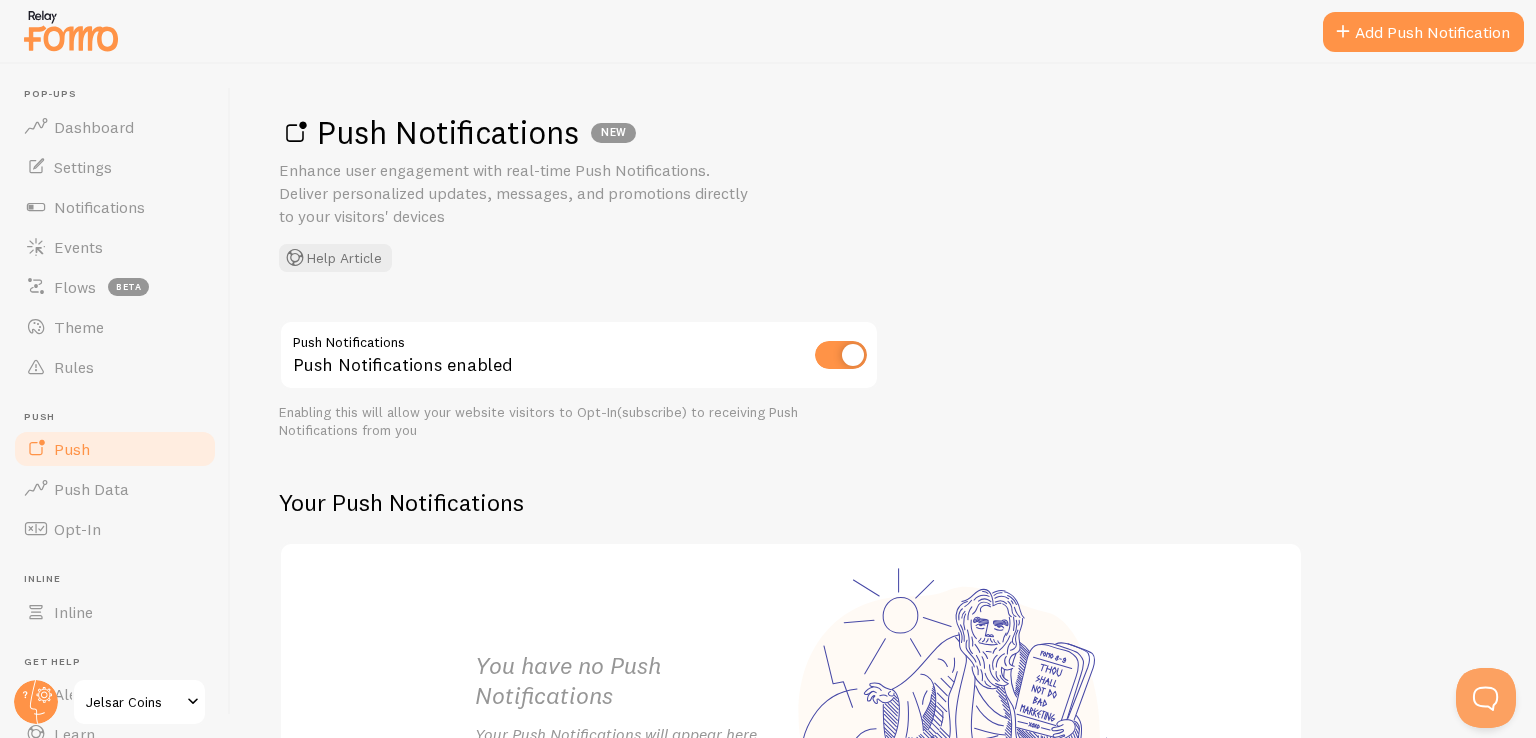 click on "Enabling this will allow your website visitors to Opt-In(subscribe) to receiving Push Notifications from you" at bounding box center [579, 421] 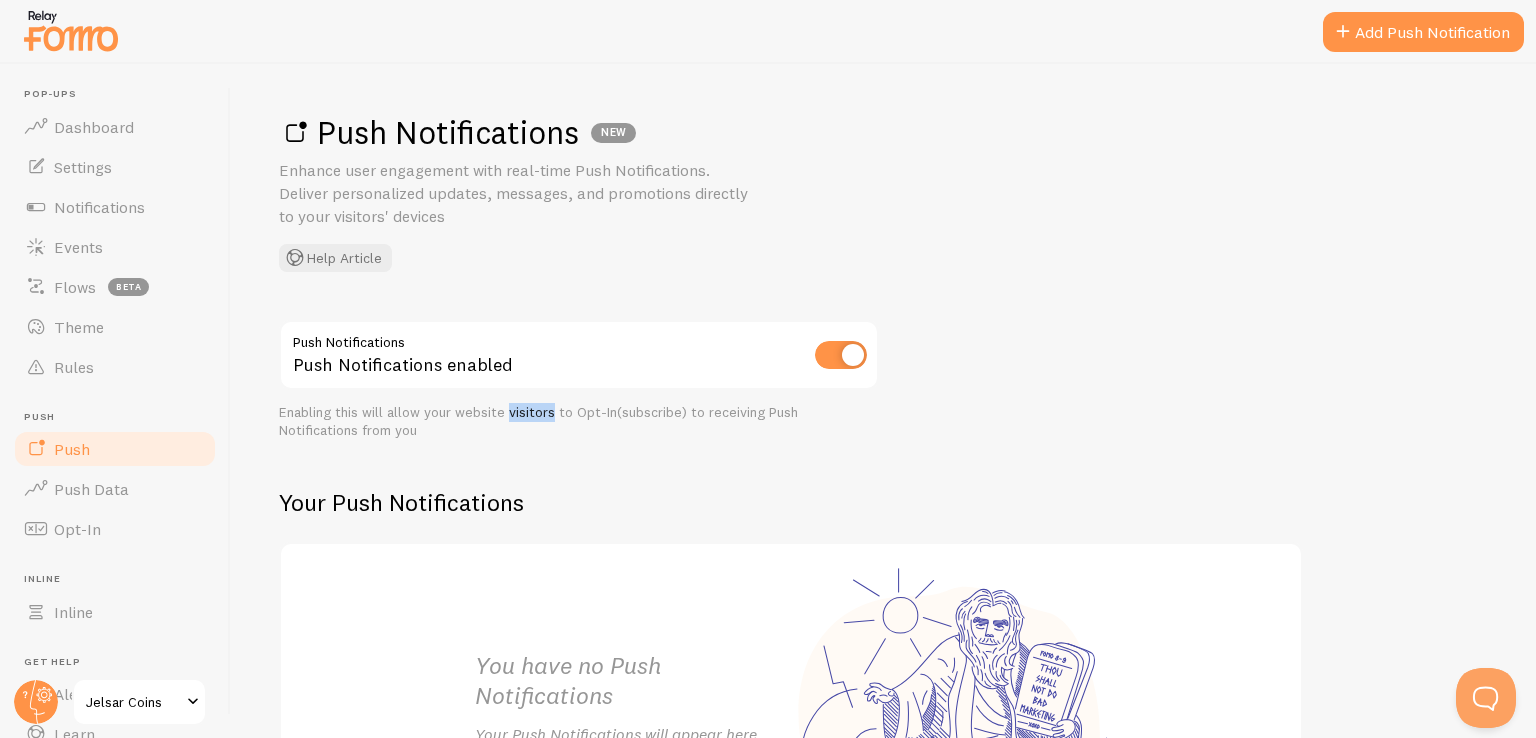 click on "Enabling this will allow your website visitors to Opt-In(subscribe) to receiving Push Notifications from you" at bounding box center (579, 421) 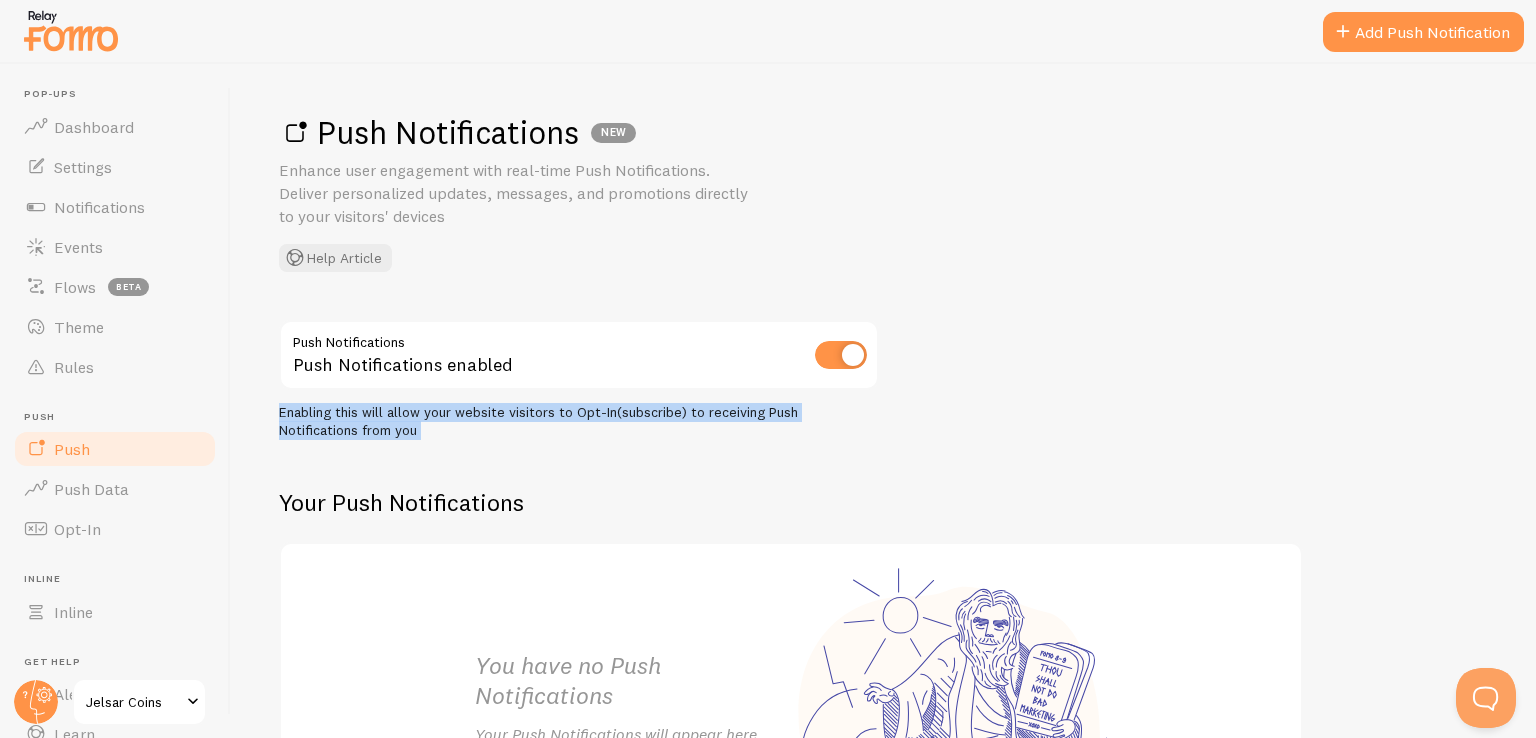 click on "Enabling this will allow your website visitors to Opt-In(subscribe) to receiving Push Notifications from you" at bounding box center (579, 421) 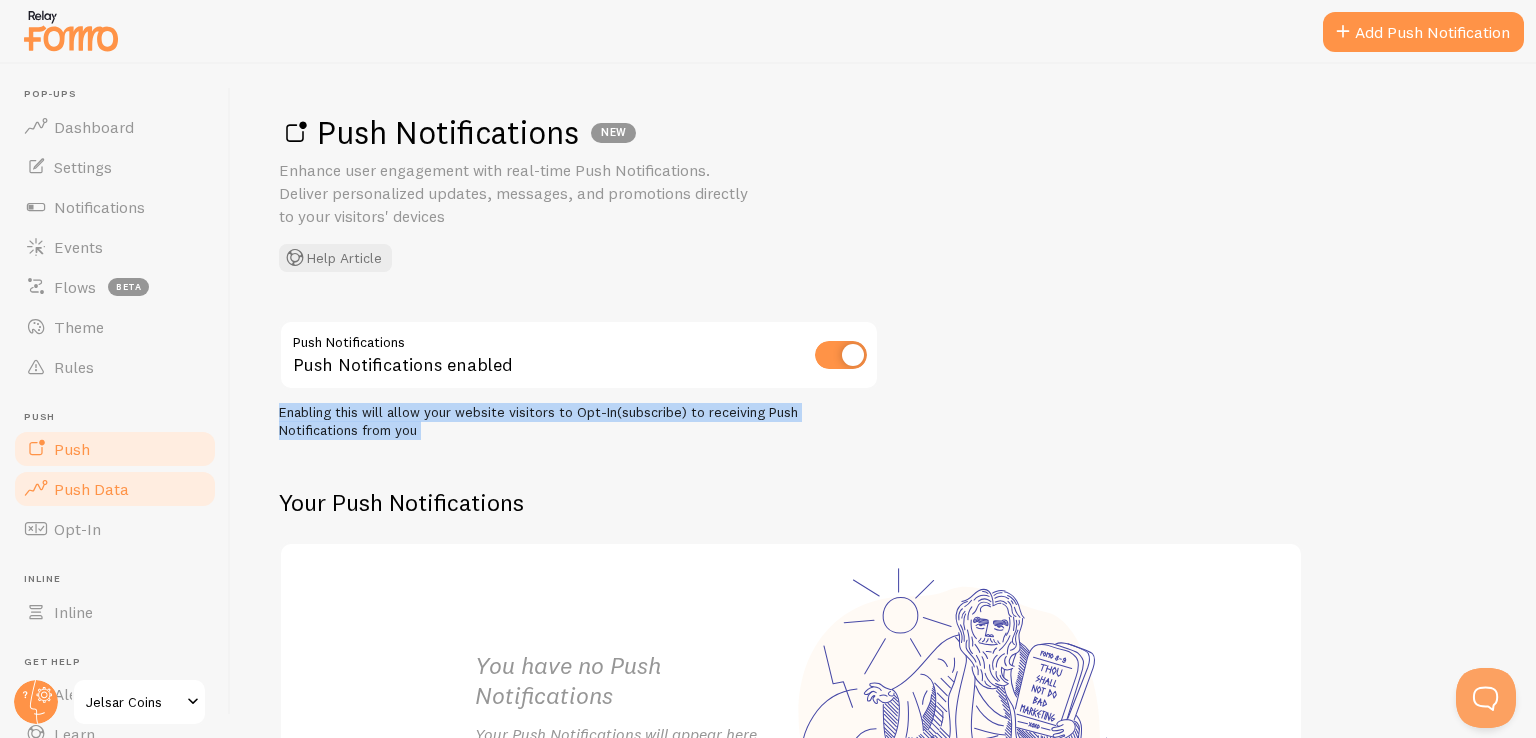 click on "Push Data" at bounding box center (115, 489) 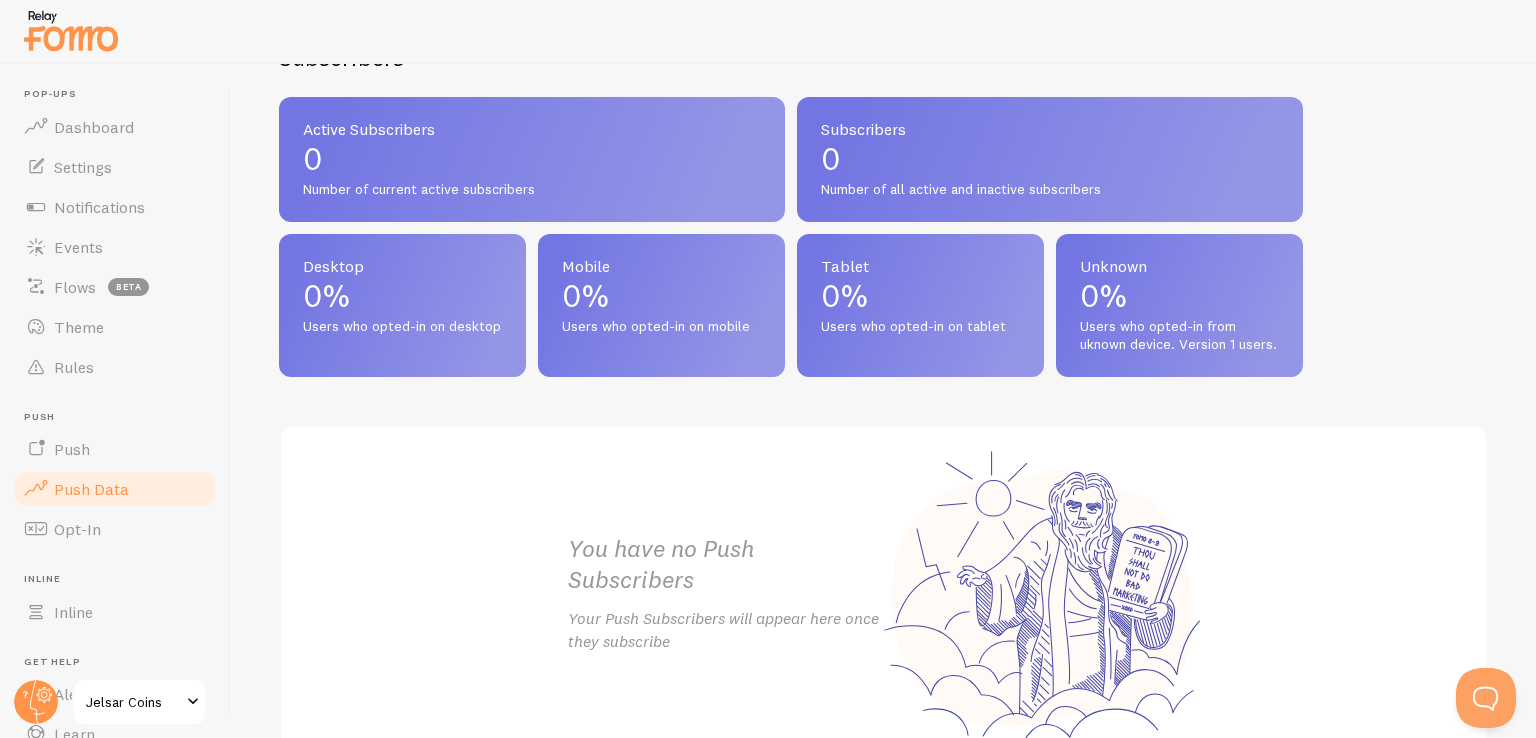 scroll, scrollTop: 924, scrollLeft: 0, axis: vertical 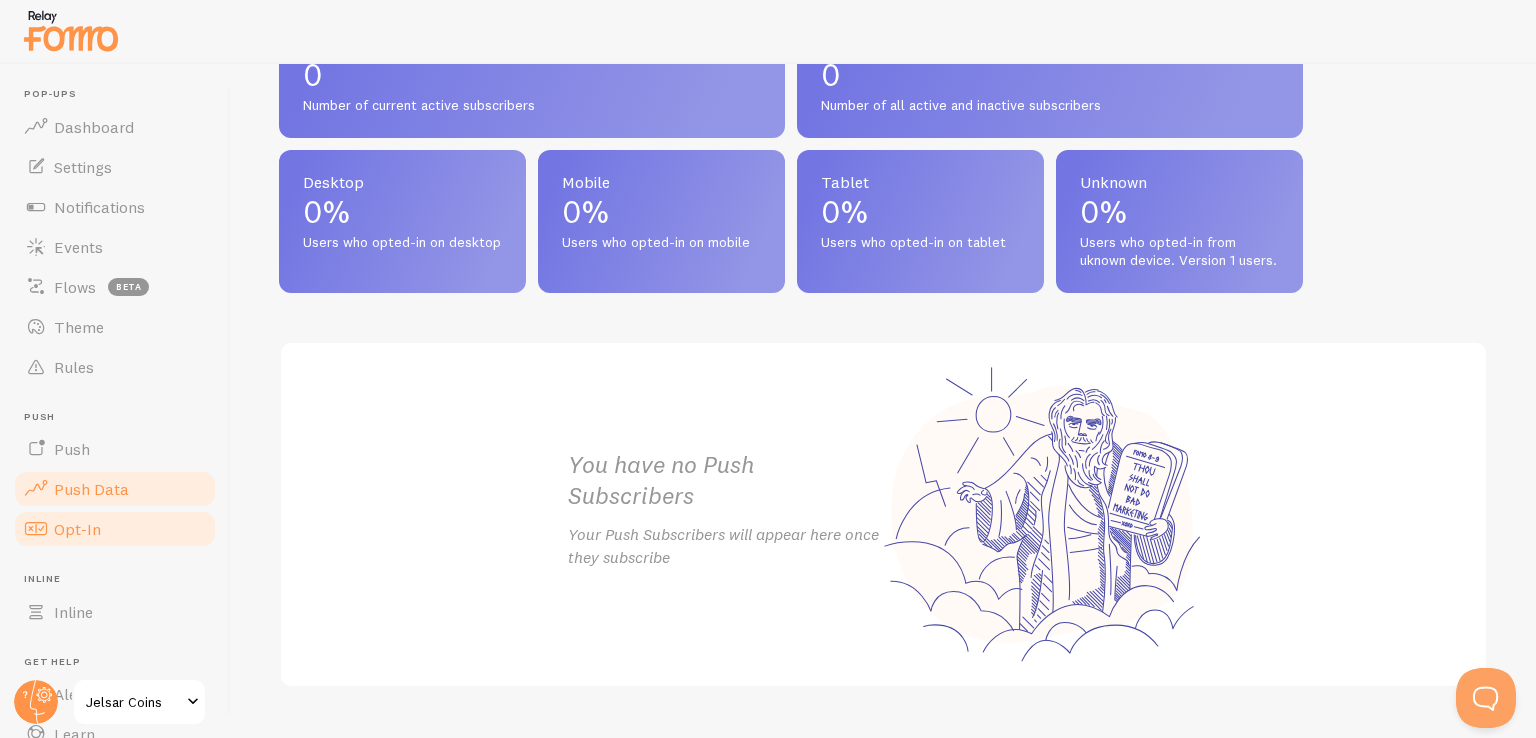 click on "Opt-In" at bounding box center (115, 529) 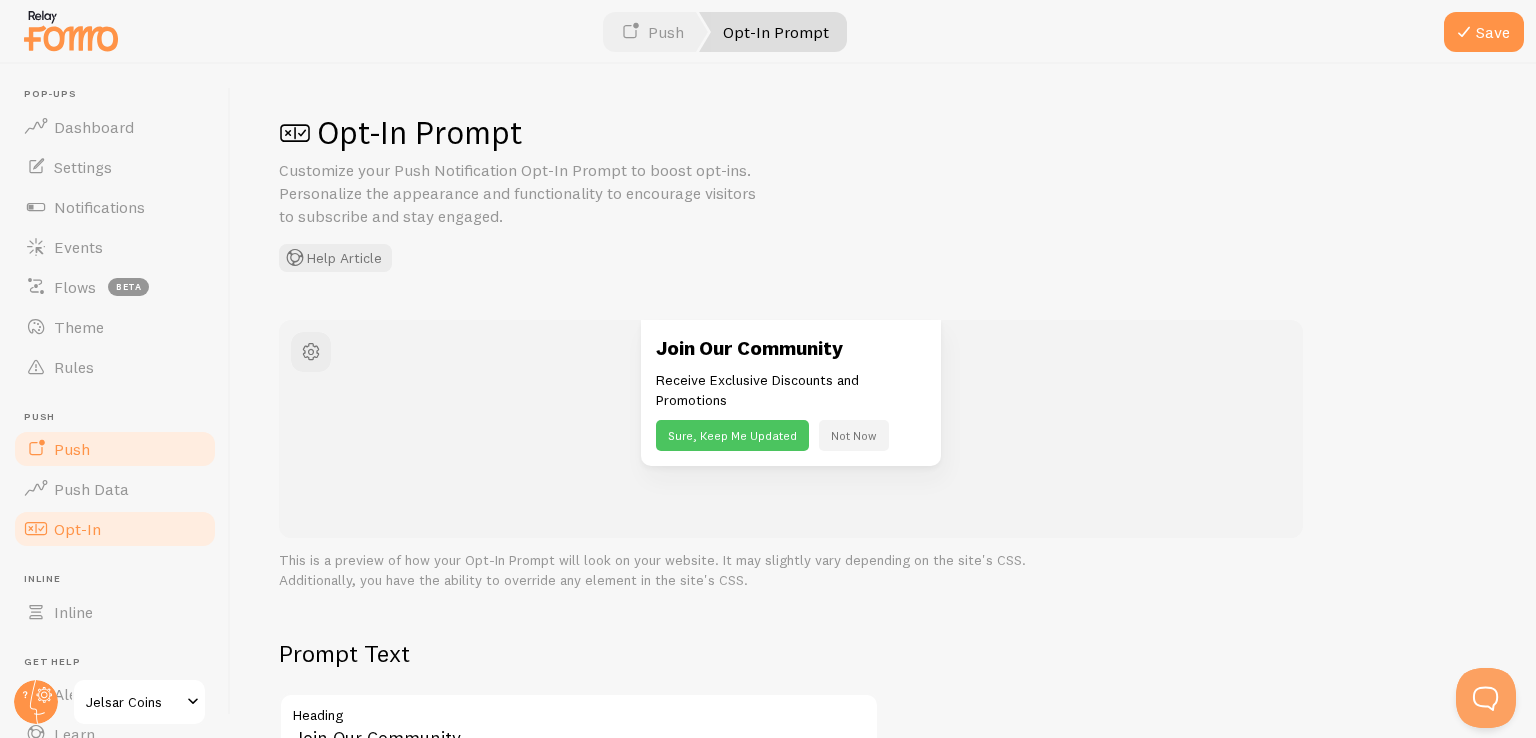 click on "Push" at bounding box center (115, 449) 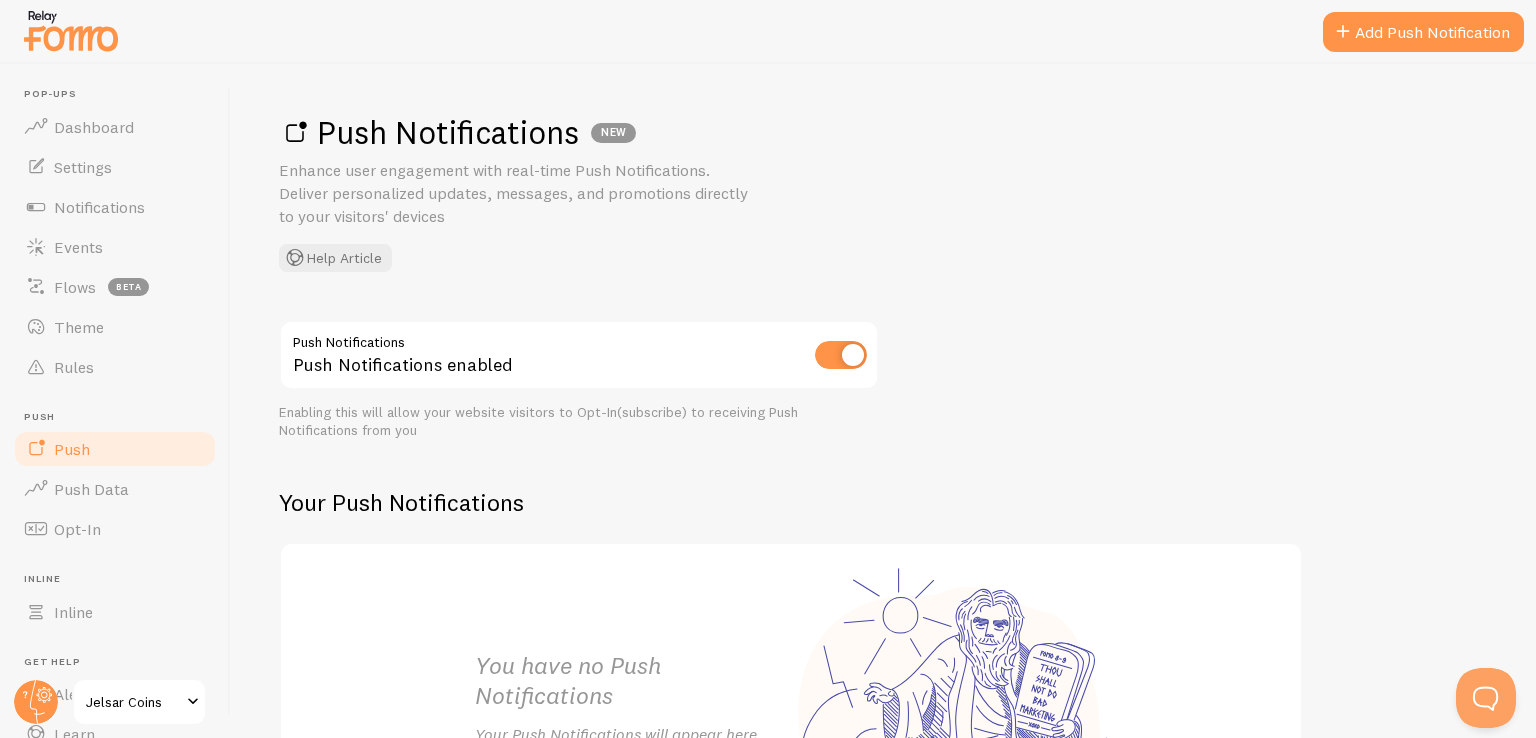 click on "Pop-ups
Dashboard
Settings
Notifications
Events
Flows
beta
Theme
Rules
Push
Push
Push Data
Opt-In
Inline
Inline
Get Help
Alerts
Learn
Support" at bounding box center [115, 441] 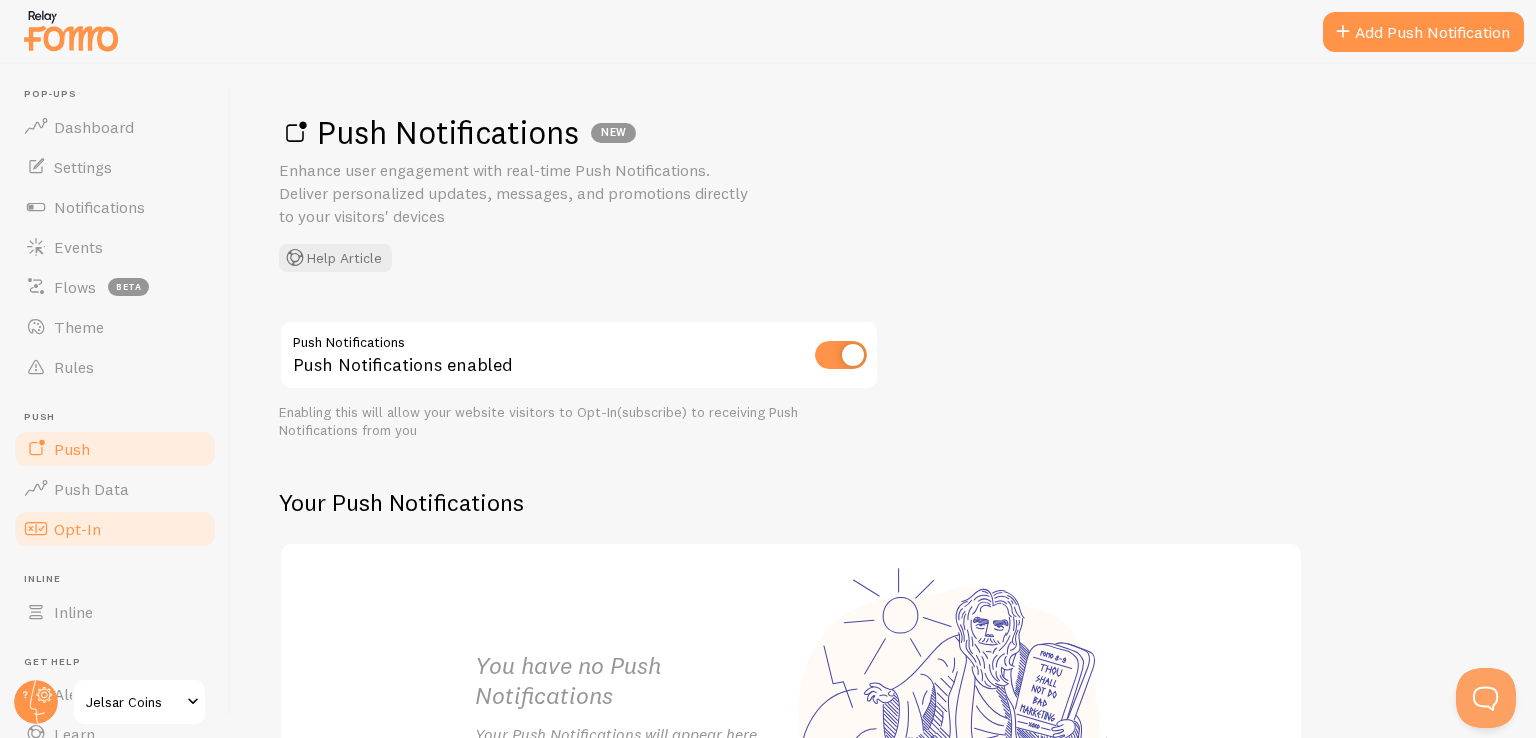 click on "Opt-In" at bounding box center (115, 529) 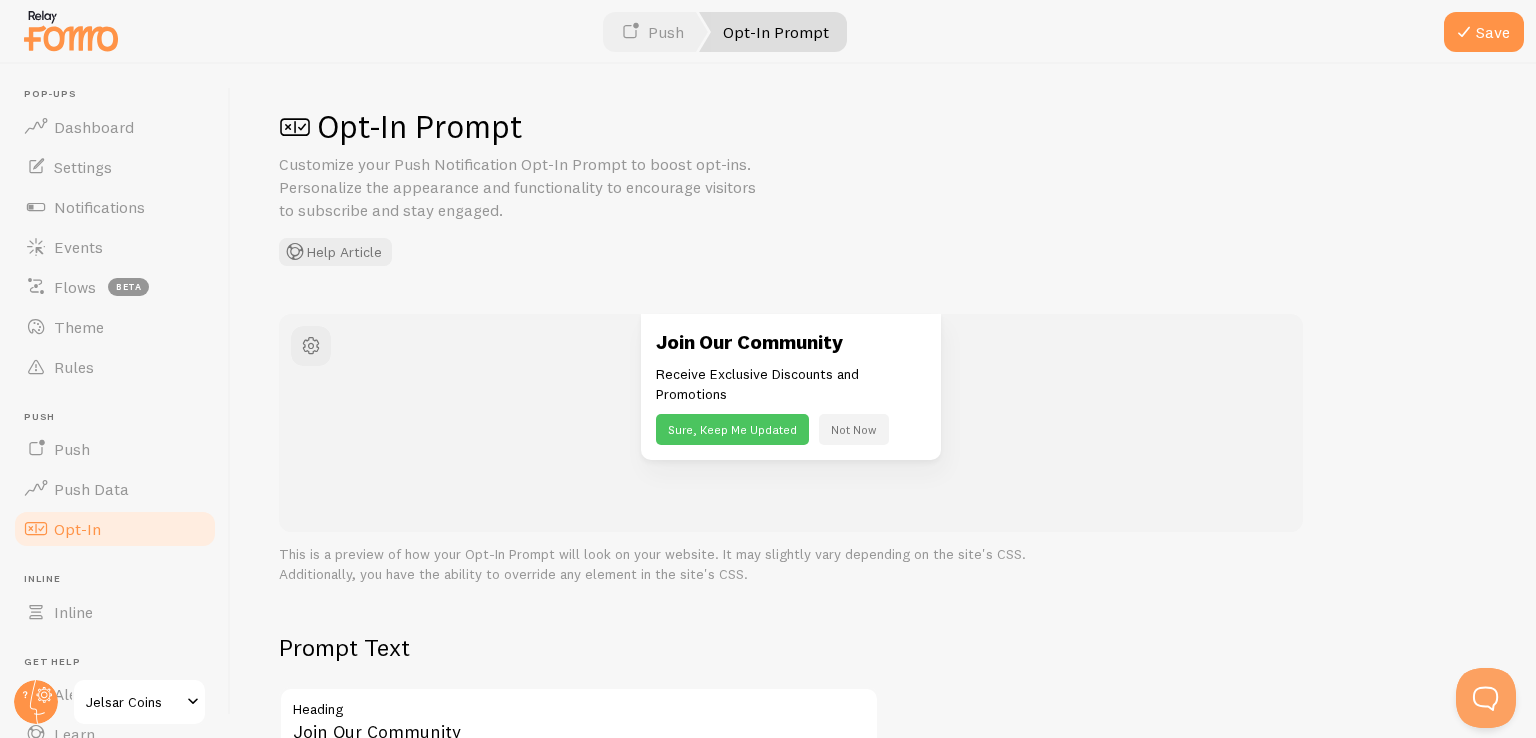 scroll, scrollTop: 0, scrollLeft: 0, axis: both 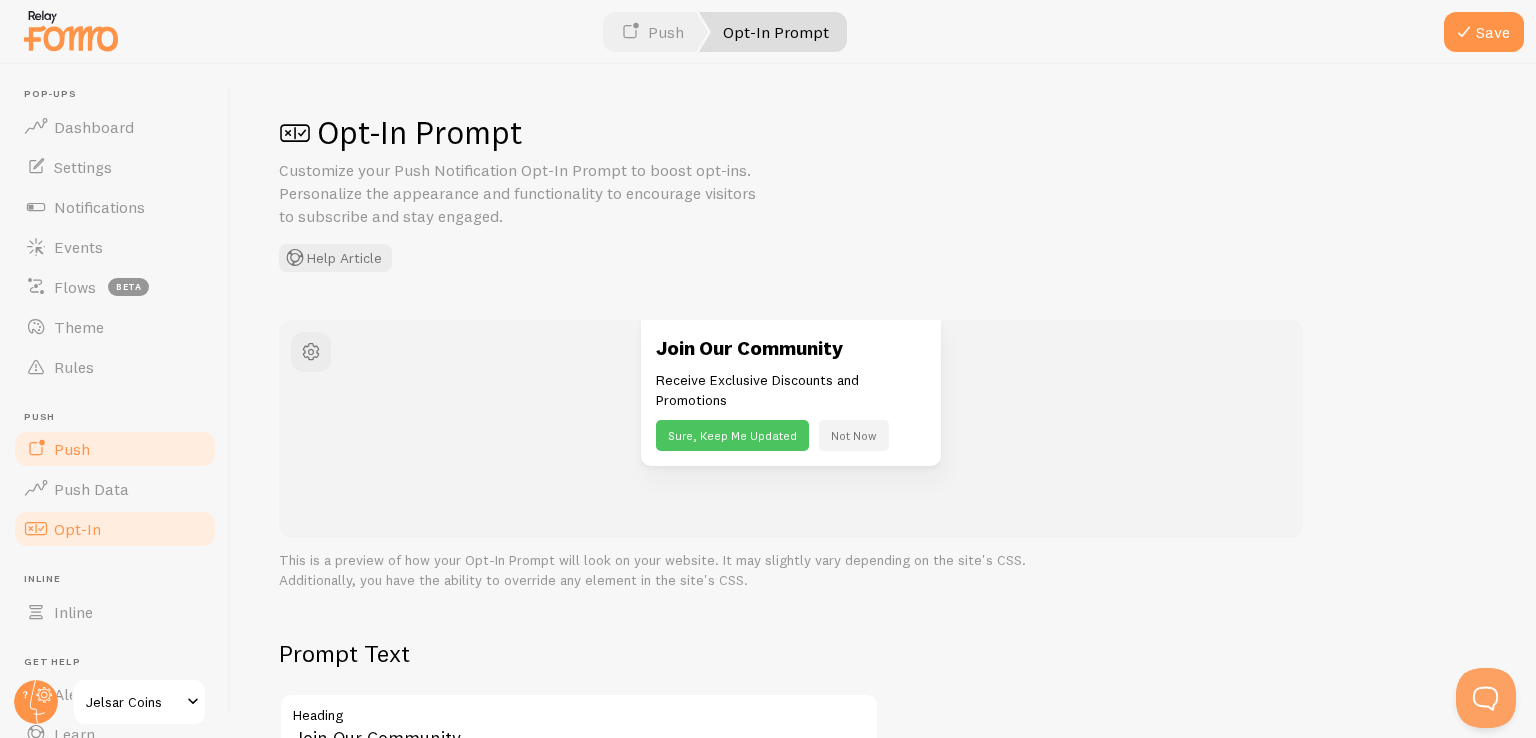 click on "Push" at bounding box center (115, 449) 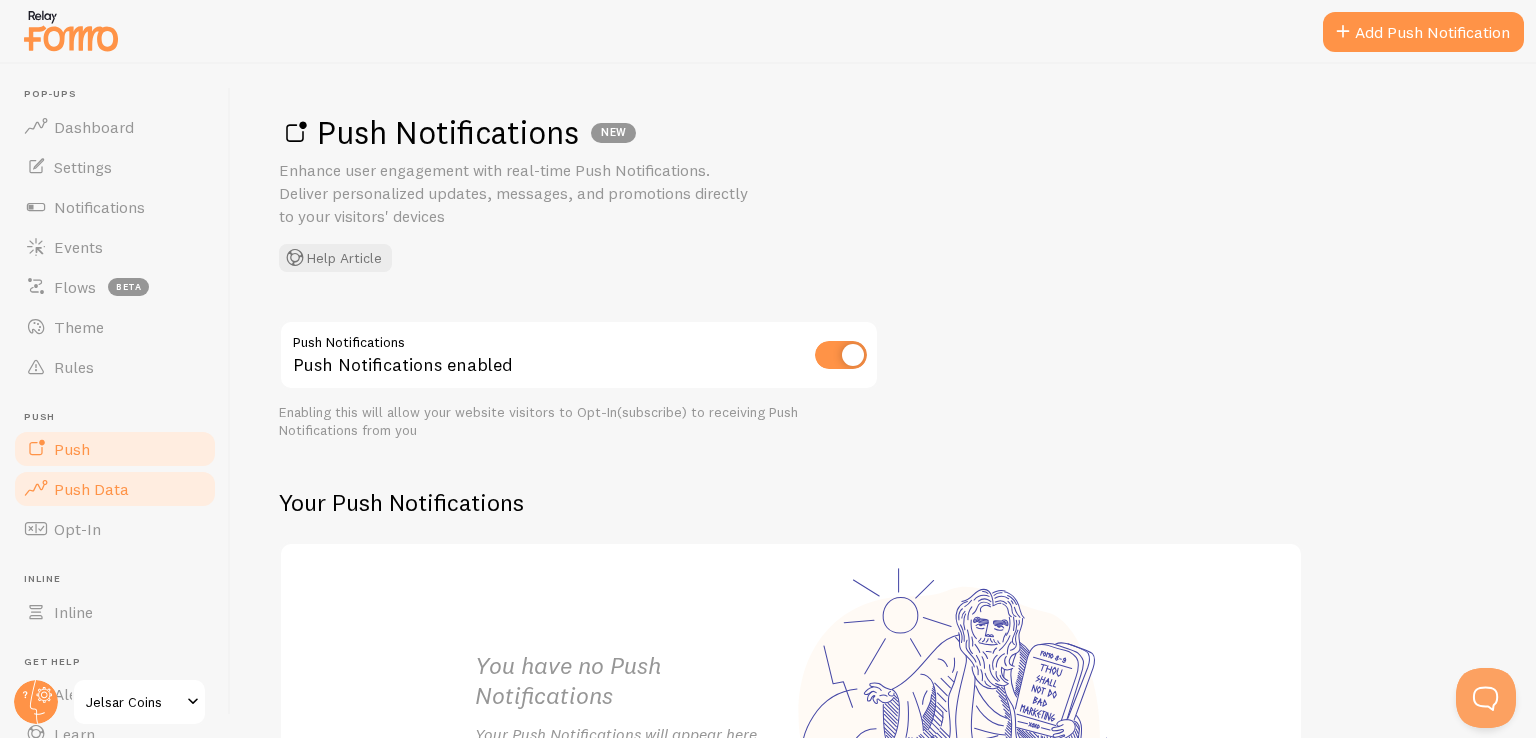 click on "Push Data" at bounding box center [91, 489] 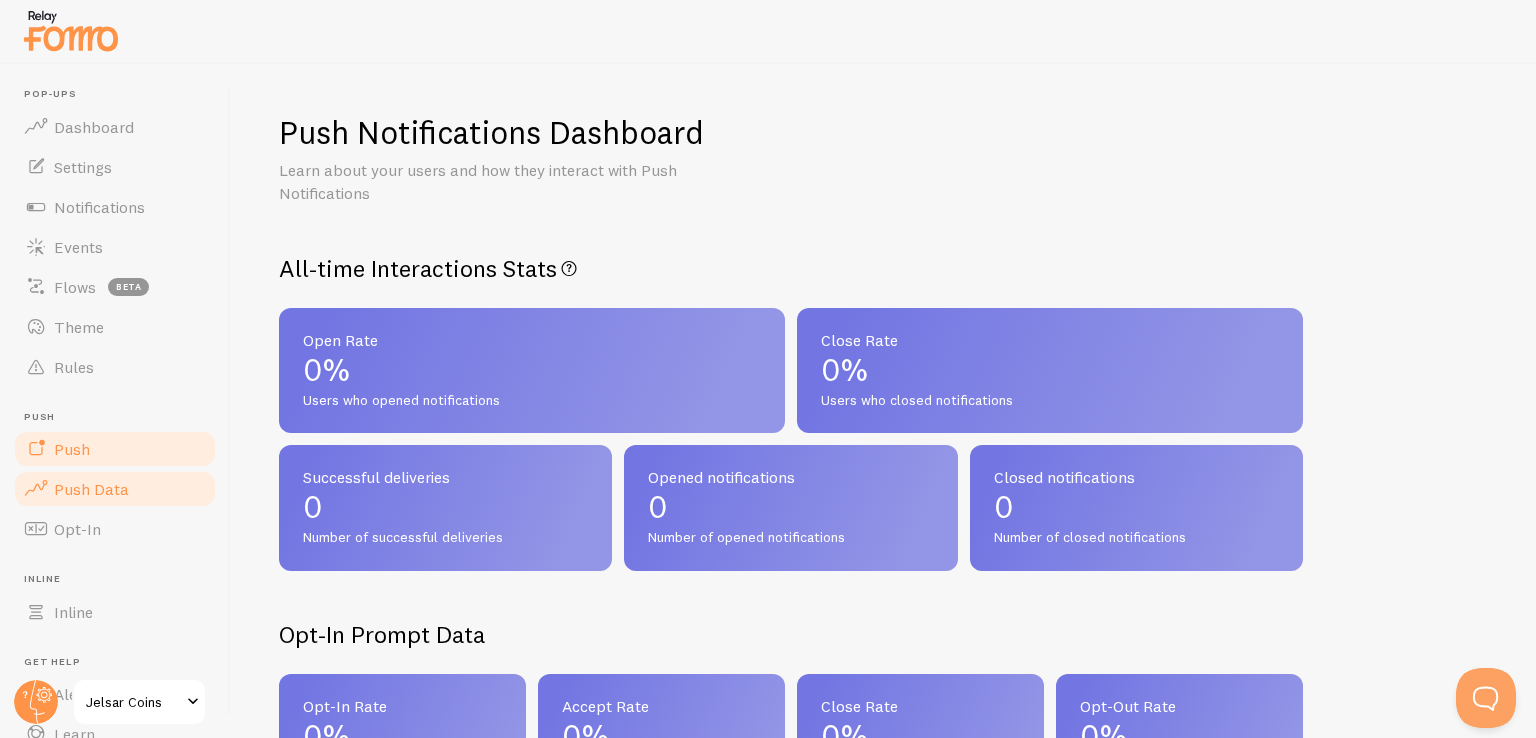 click on "Push" at bounding box center (115, 449) 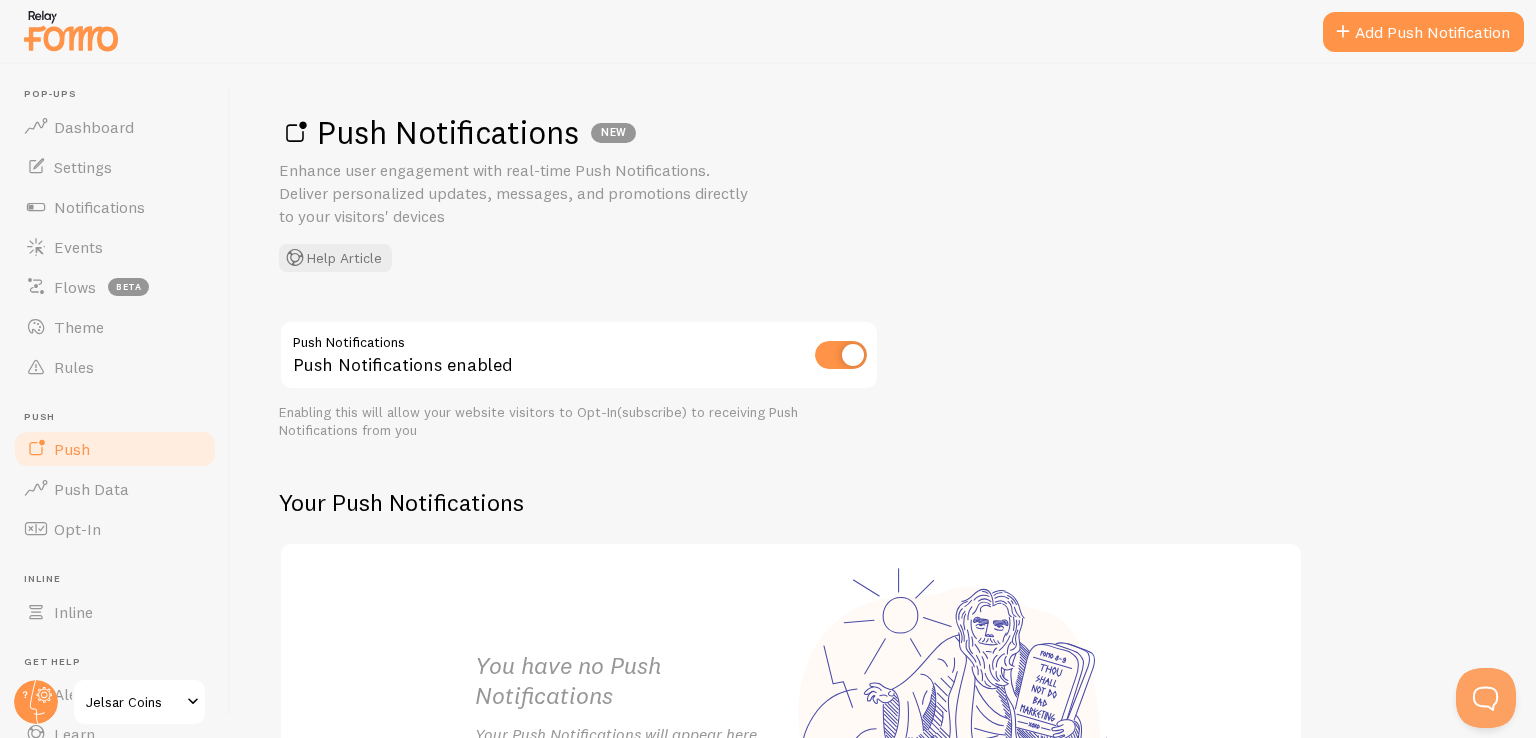 click at bounding box center (841, 355) 